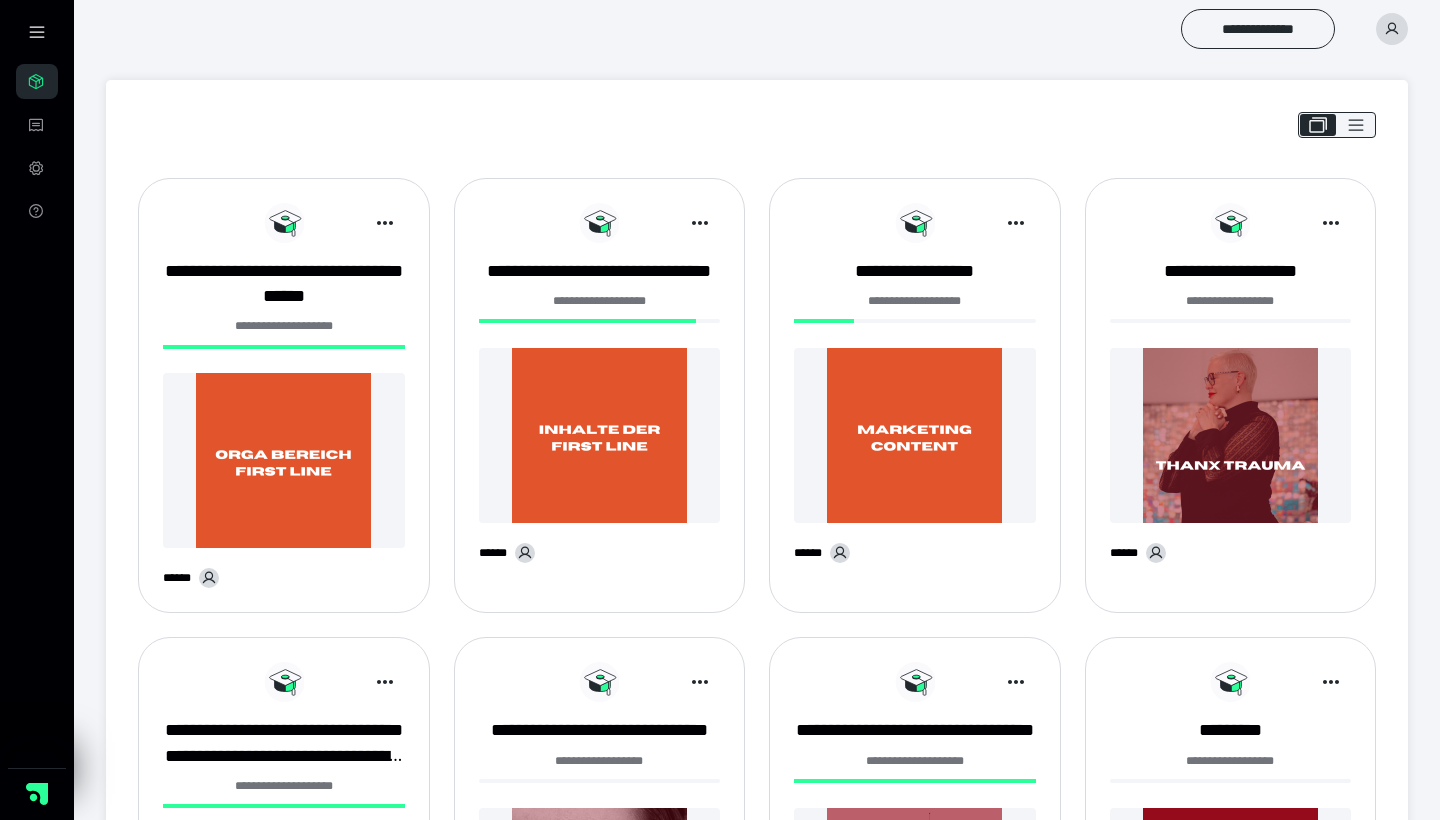 scroll, scrollTop: 0, scrollLeft: 0, axis: both 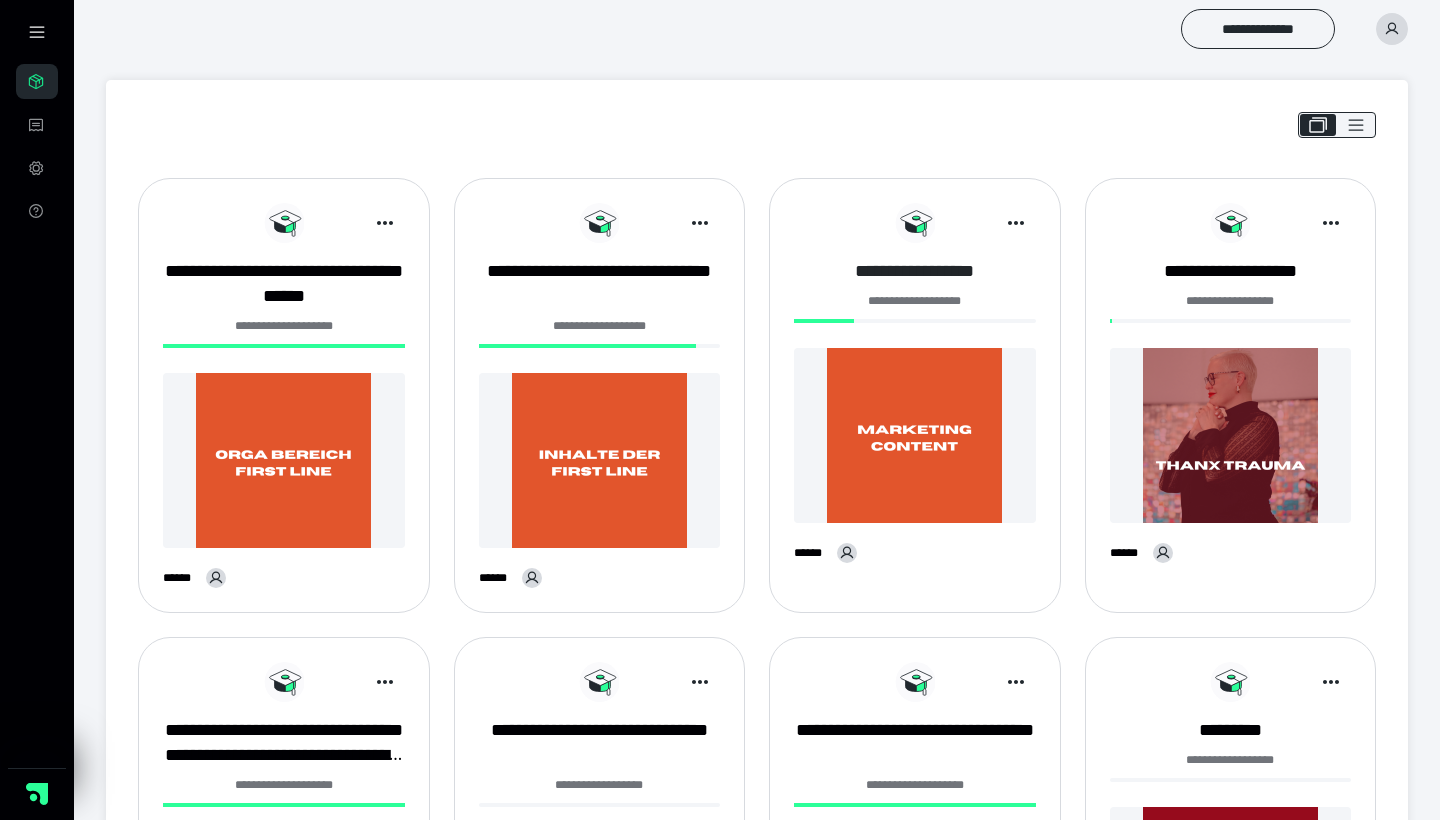 click on "**********" at bounding box center (915, 271) 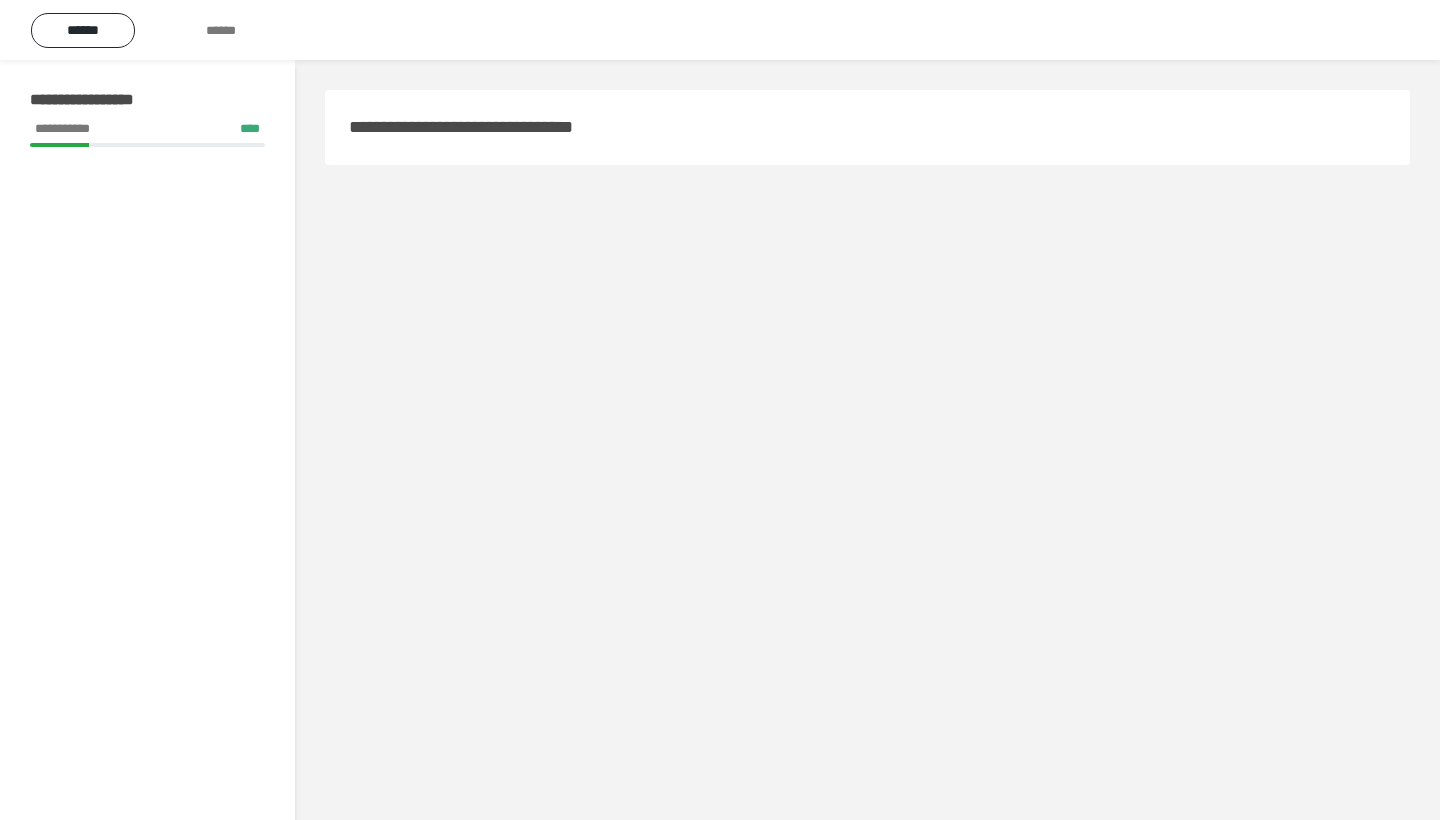 scroll, scrollTop: 0, scrollLeft: 0, axis: both 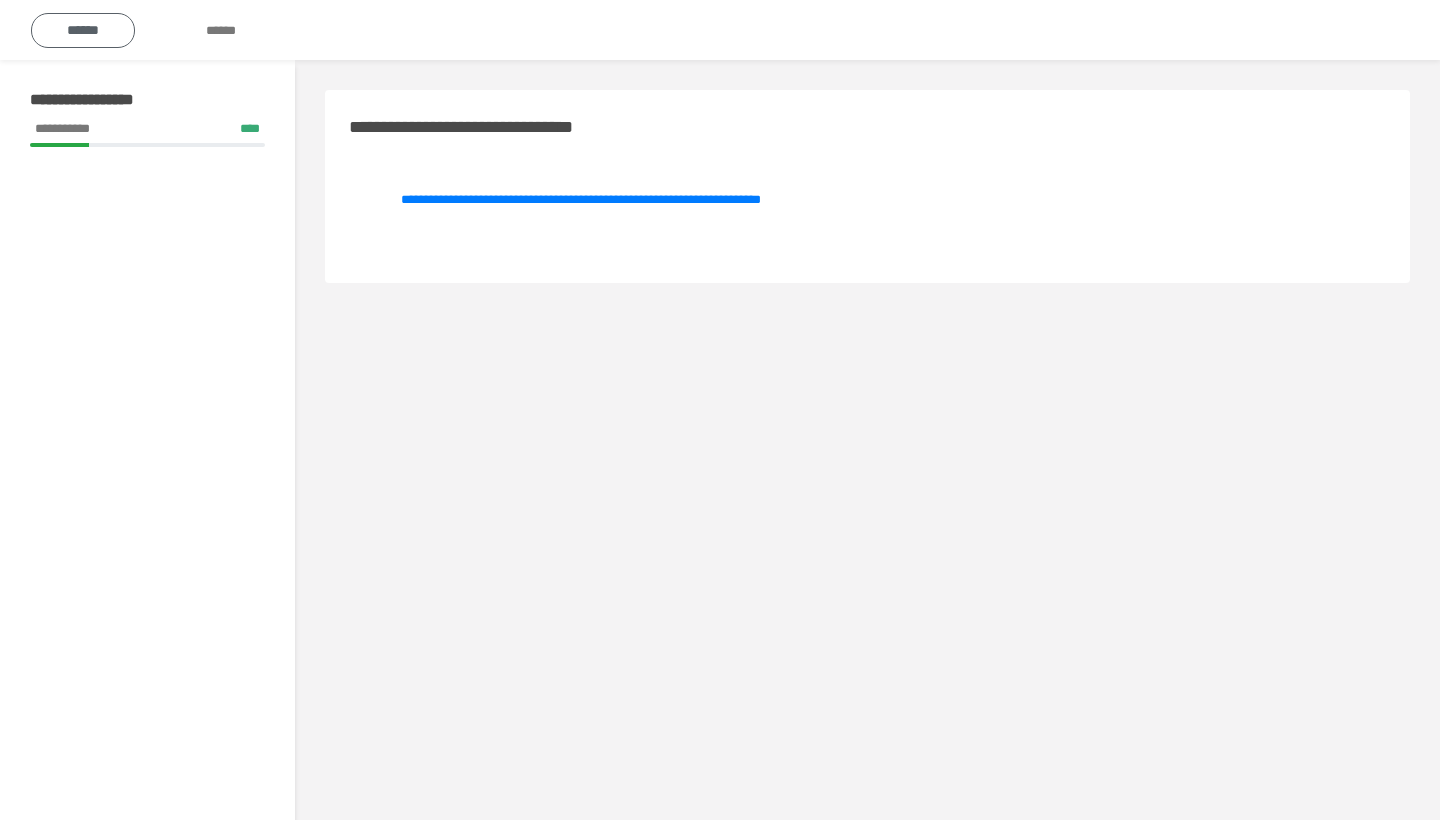 click on "******" at bounding box center (83, 30) 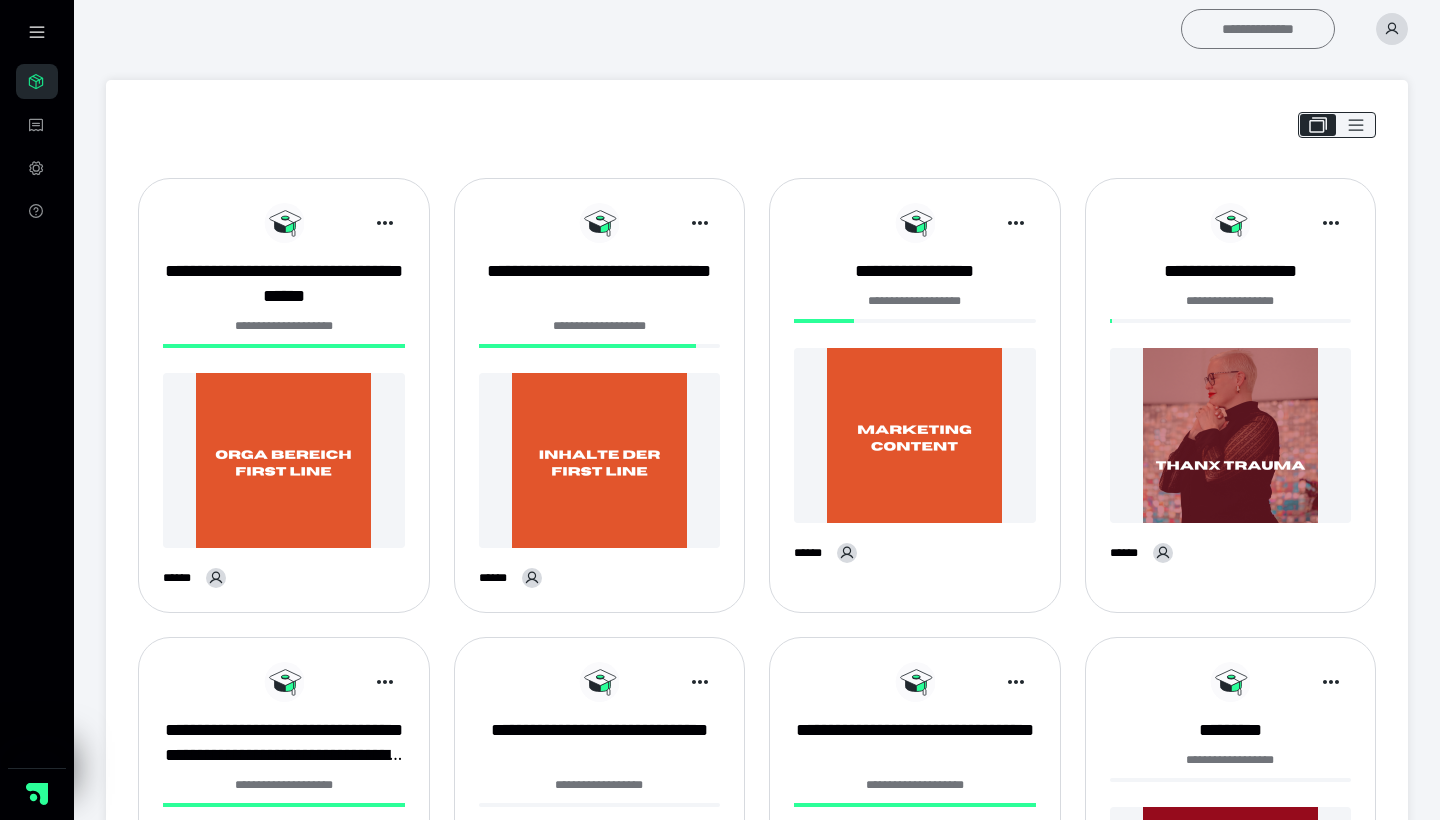 scroll, scrollTop: 763, scrollLeft: 0, axis: vertical 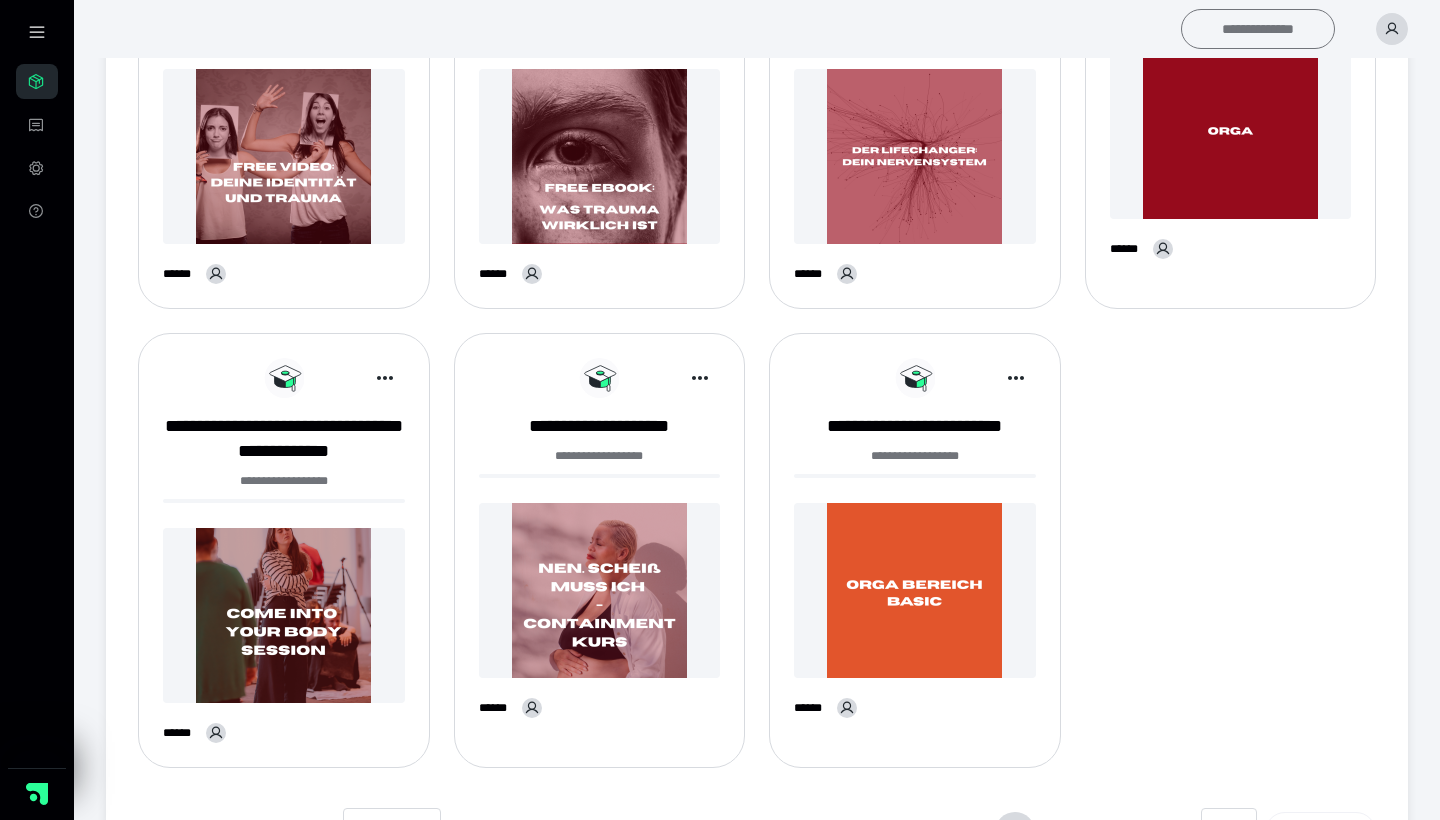 click on "**********" at bounding box center [1258, 29] 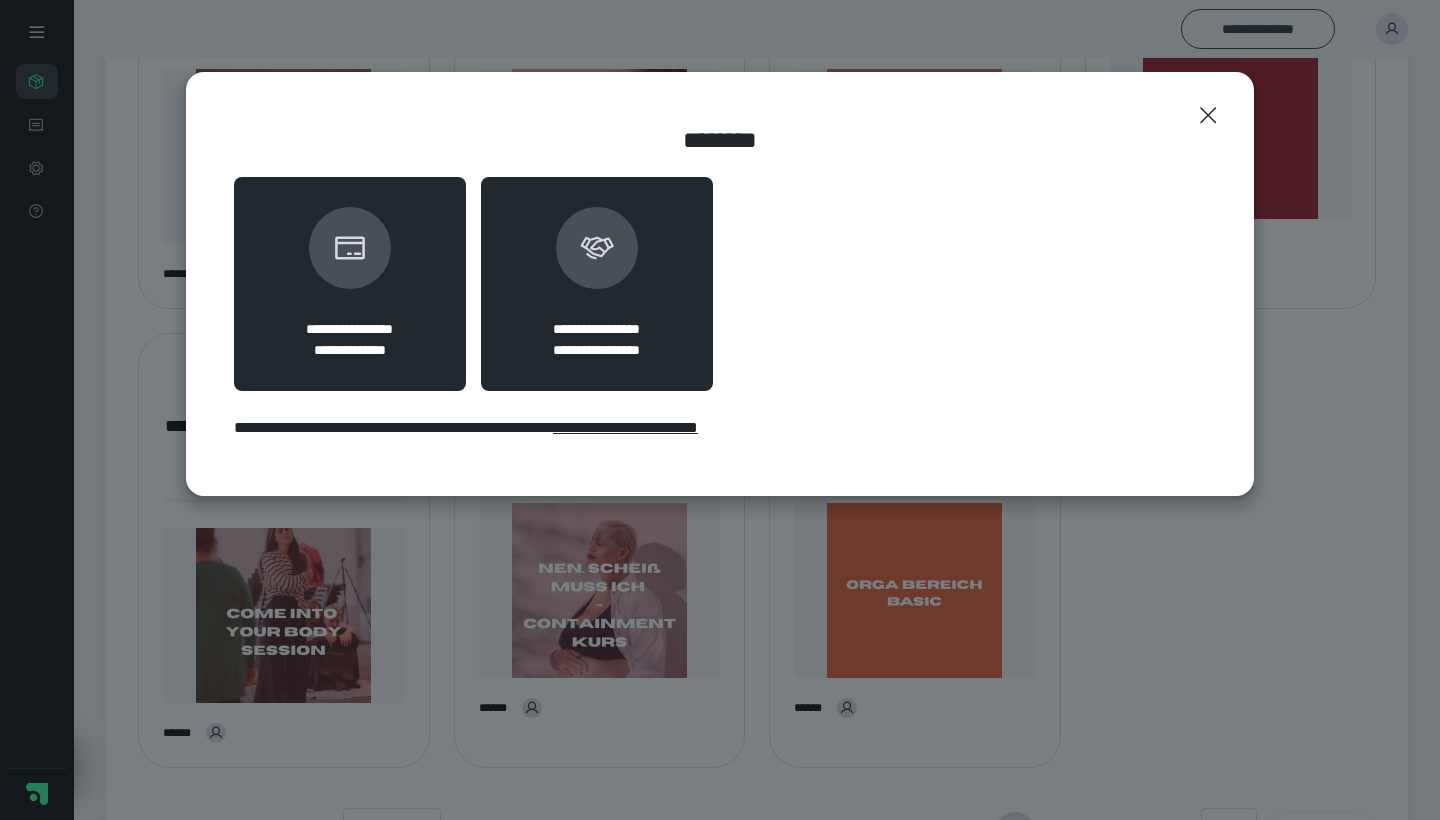 click on "**********" at bounding box center [597, 284] 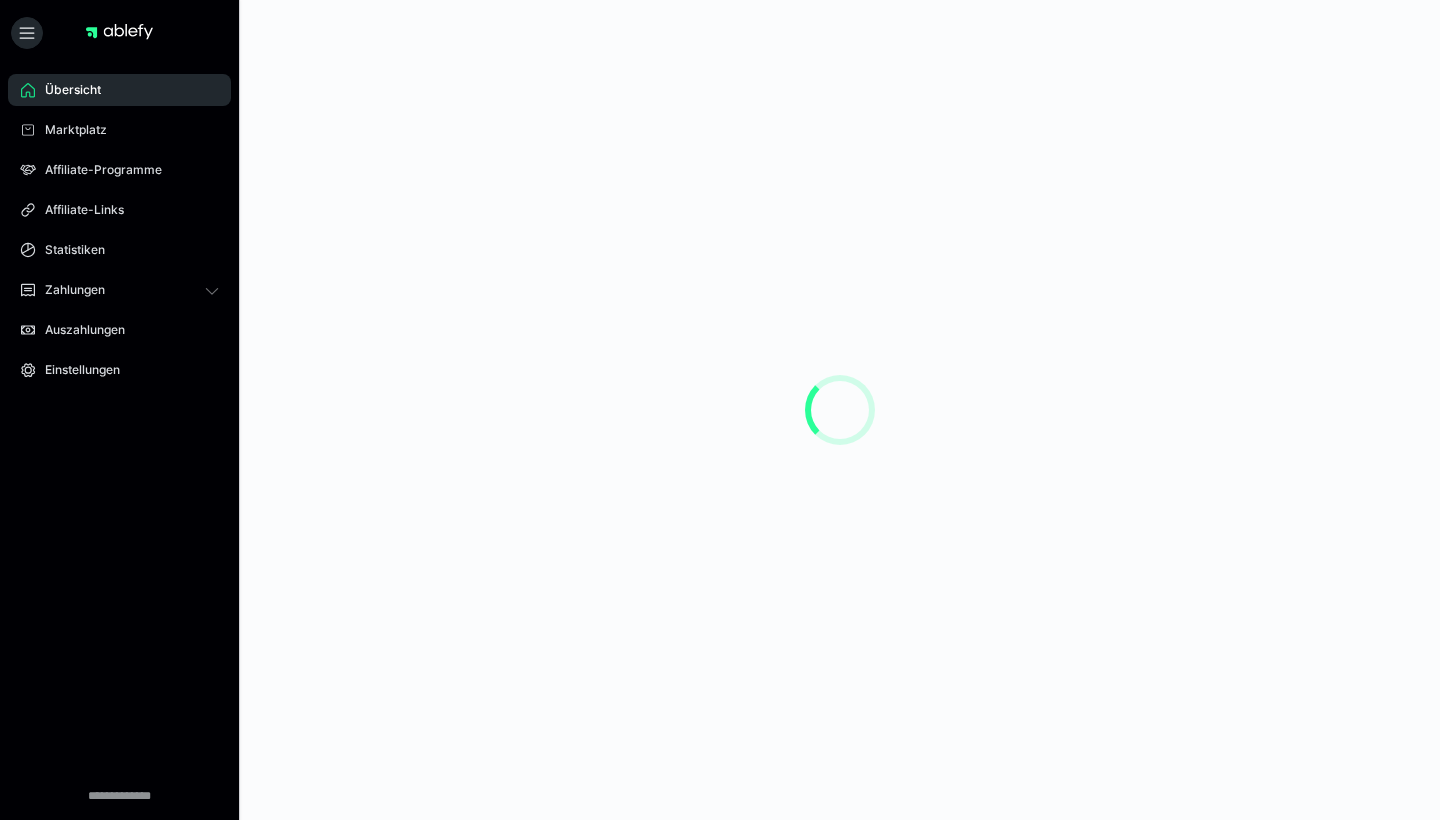 scroll, scrollTop: 0, scrollLeft: 0, axis: both 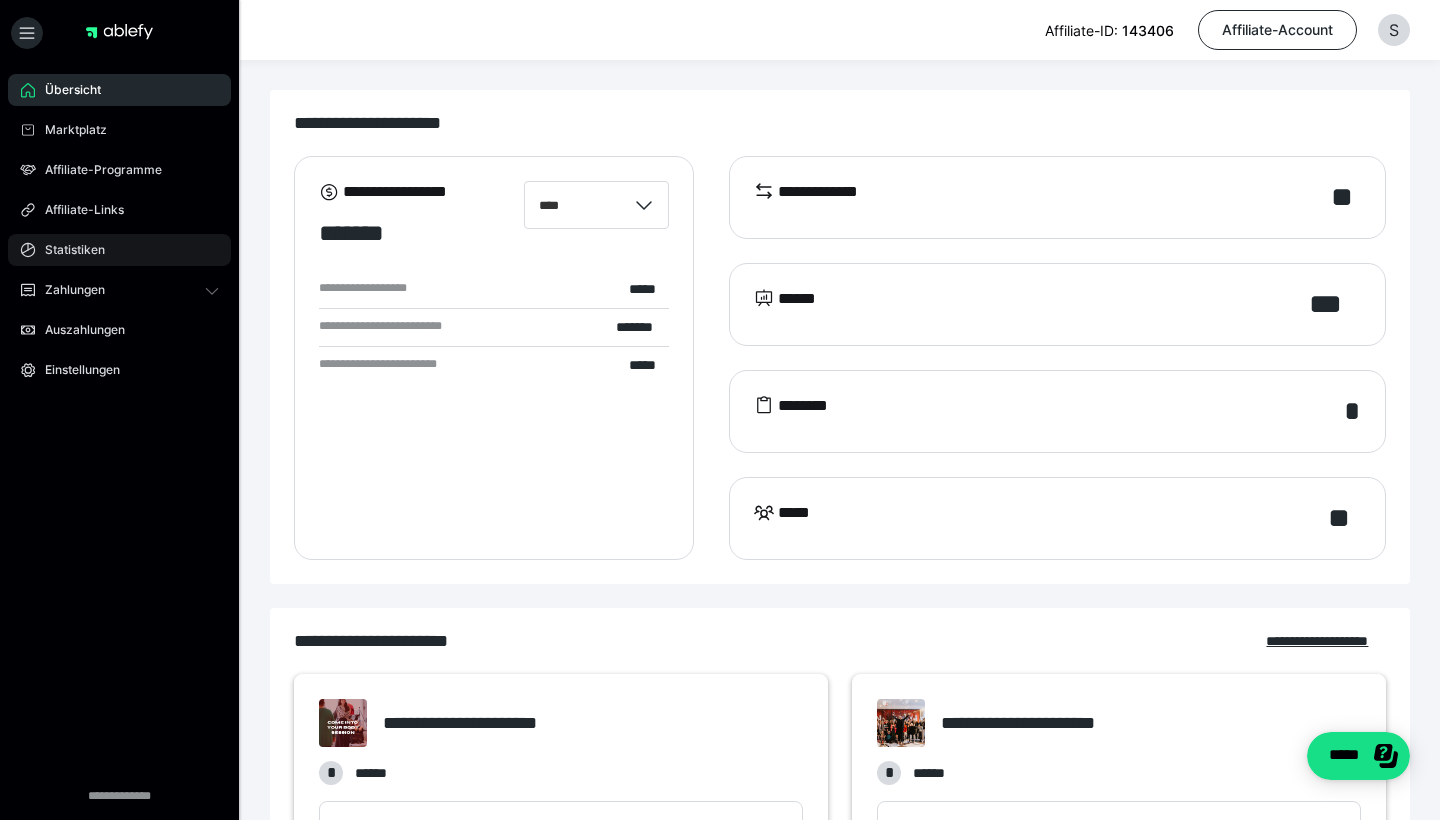 click on "Statistiken" at bounding box center (119, 250) 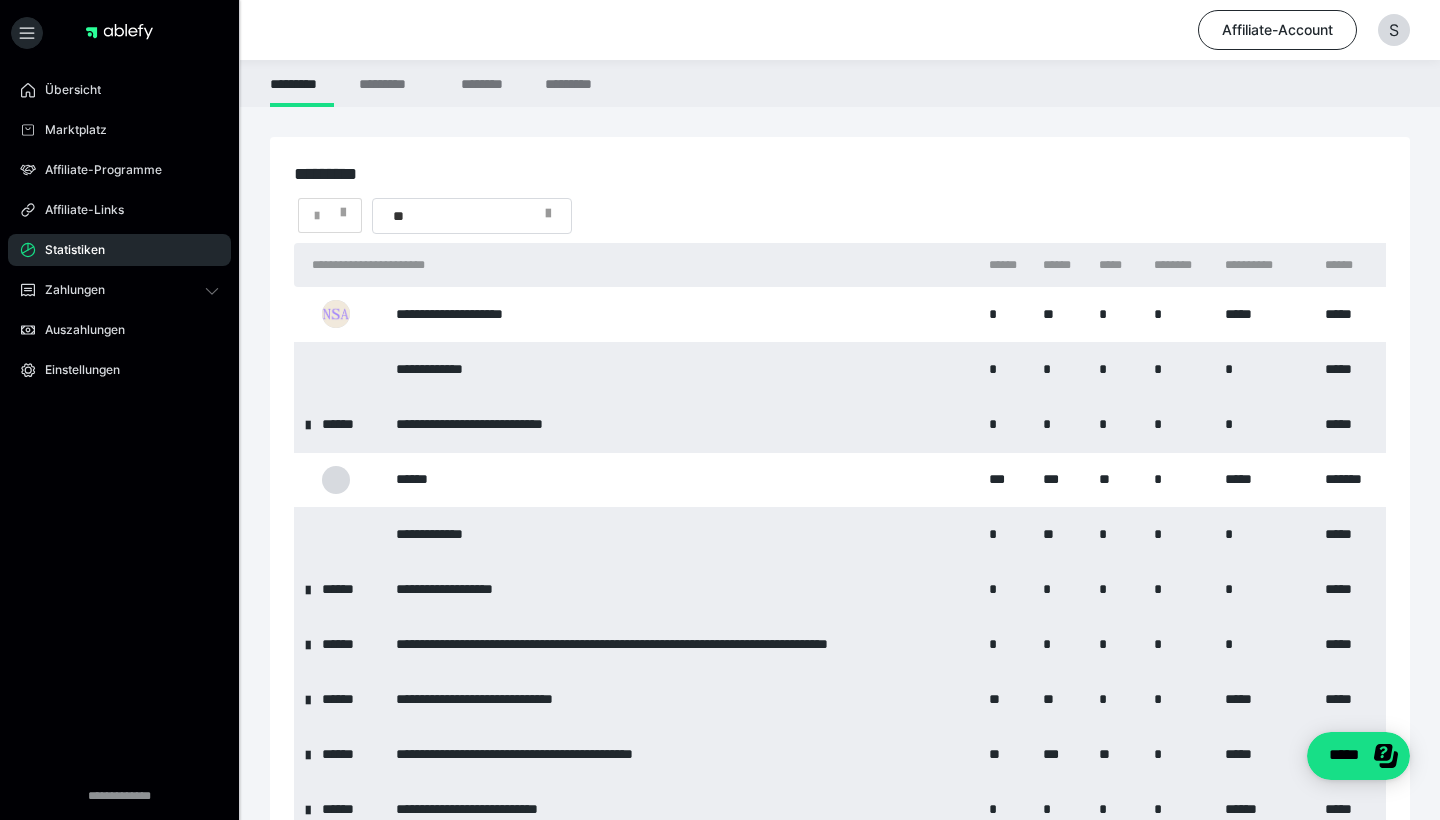 click at bounding box center (548, 214) 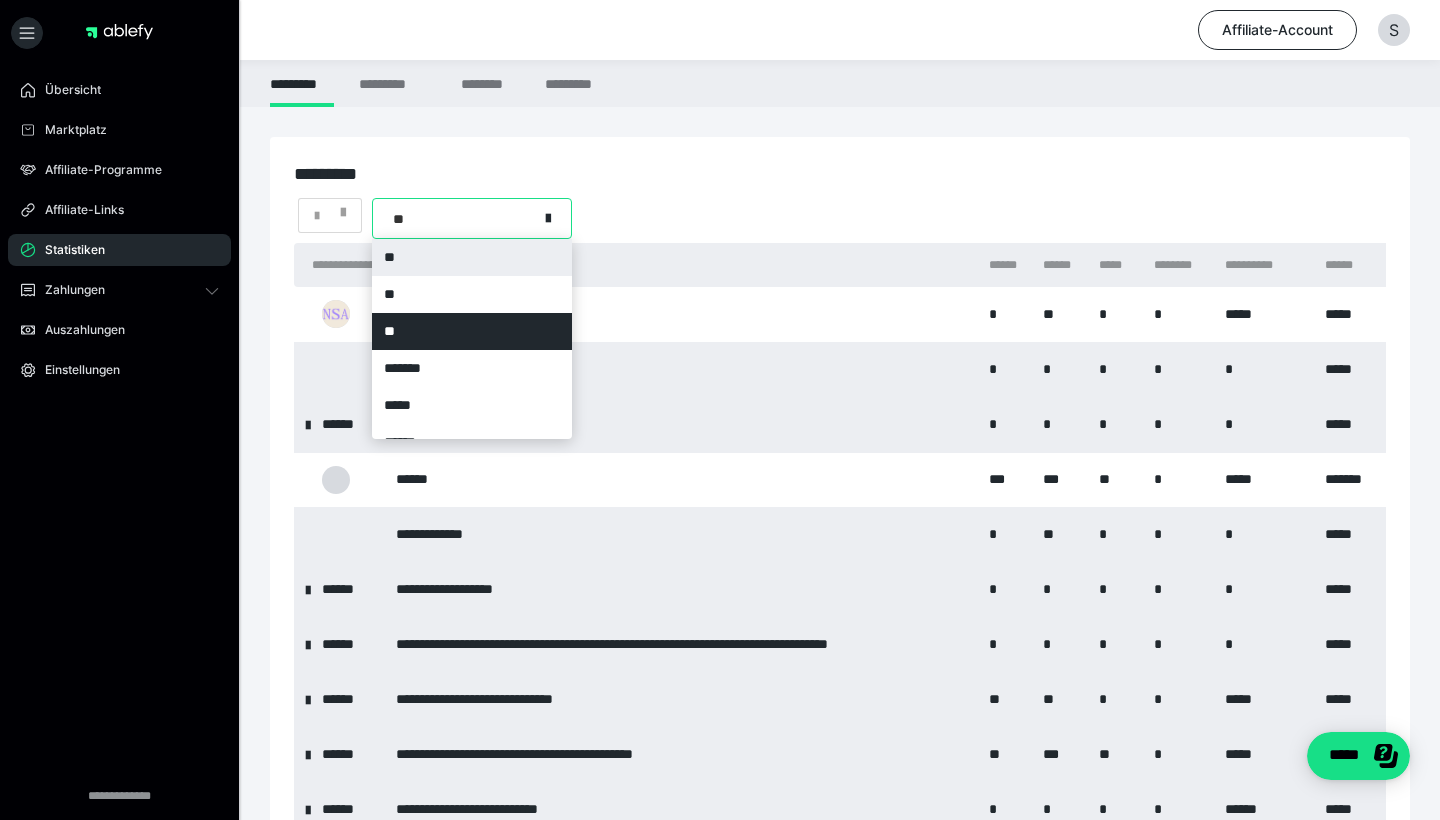 click on "**" at bounding box center (472, 257) 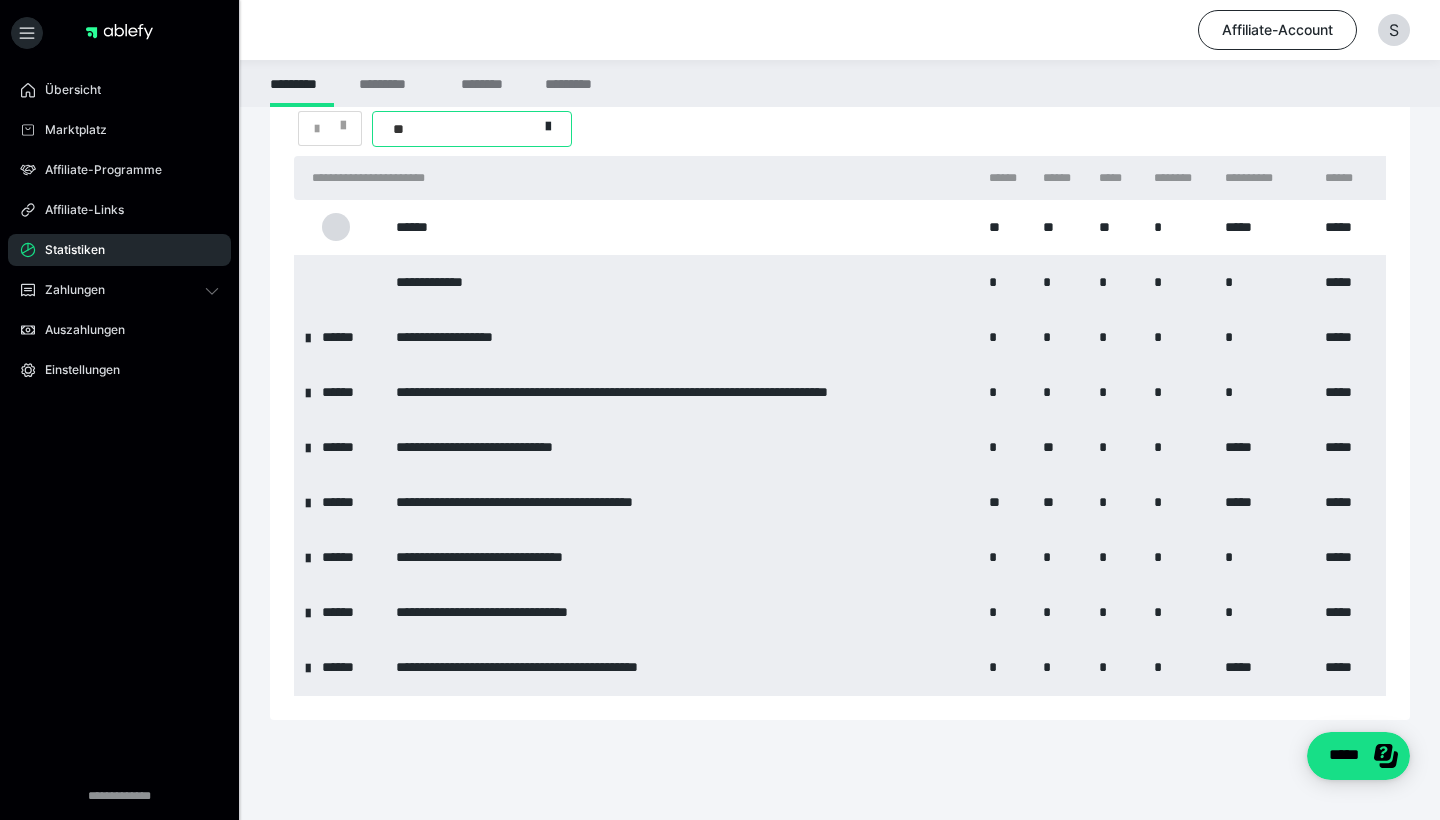 scroll, scrollTop: 87, scrollLeft: 0, axis: vertical 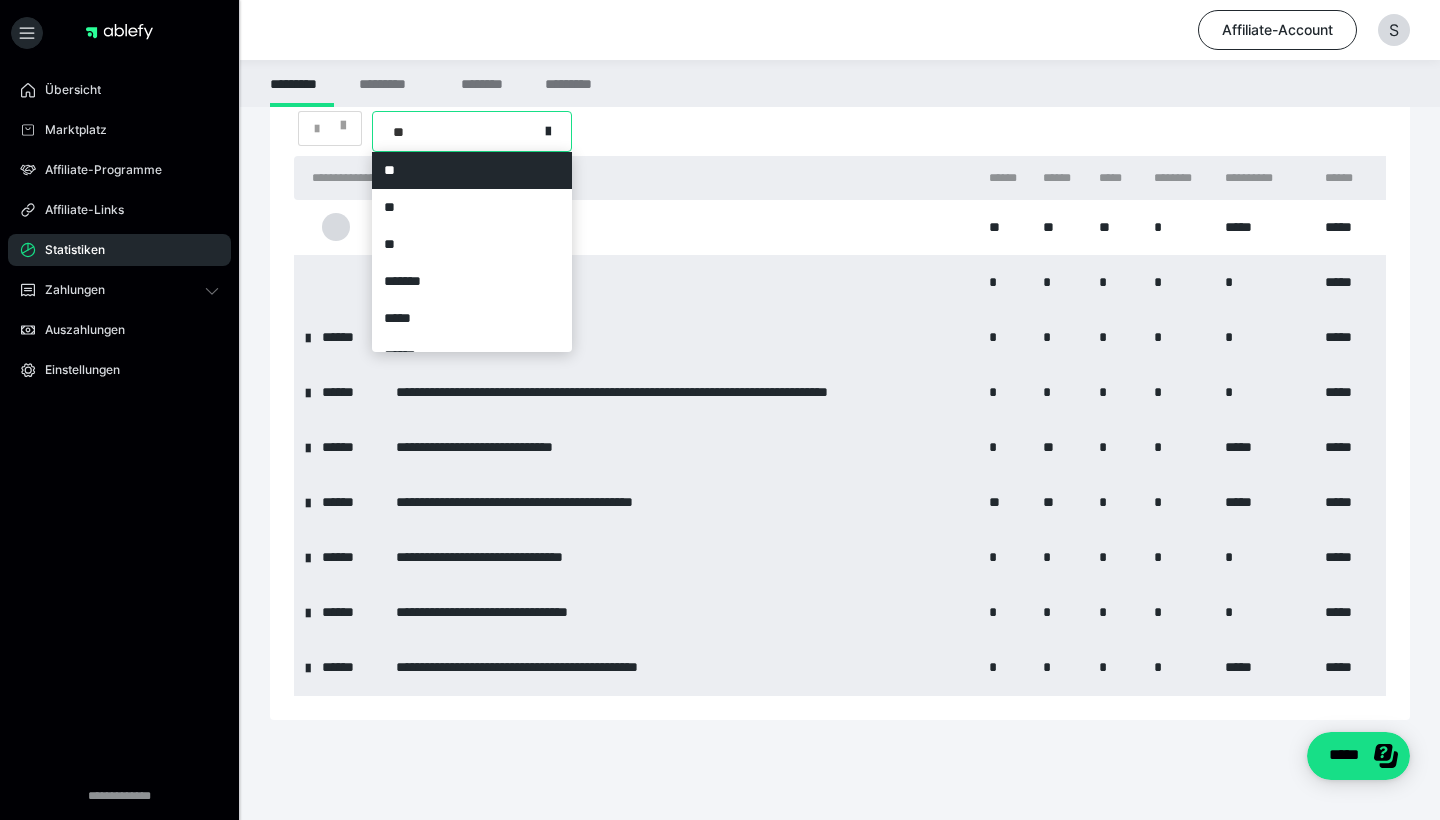 click on "**" at bounding box center [455, 131] 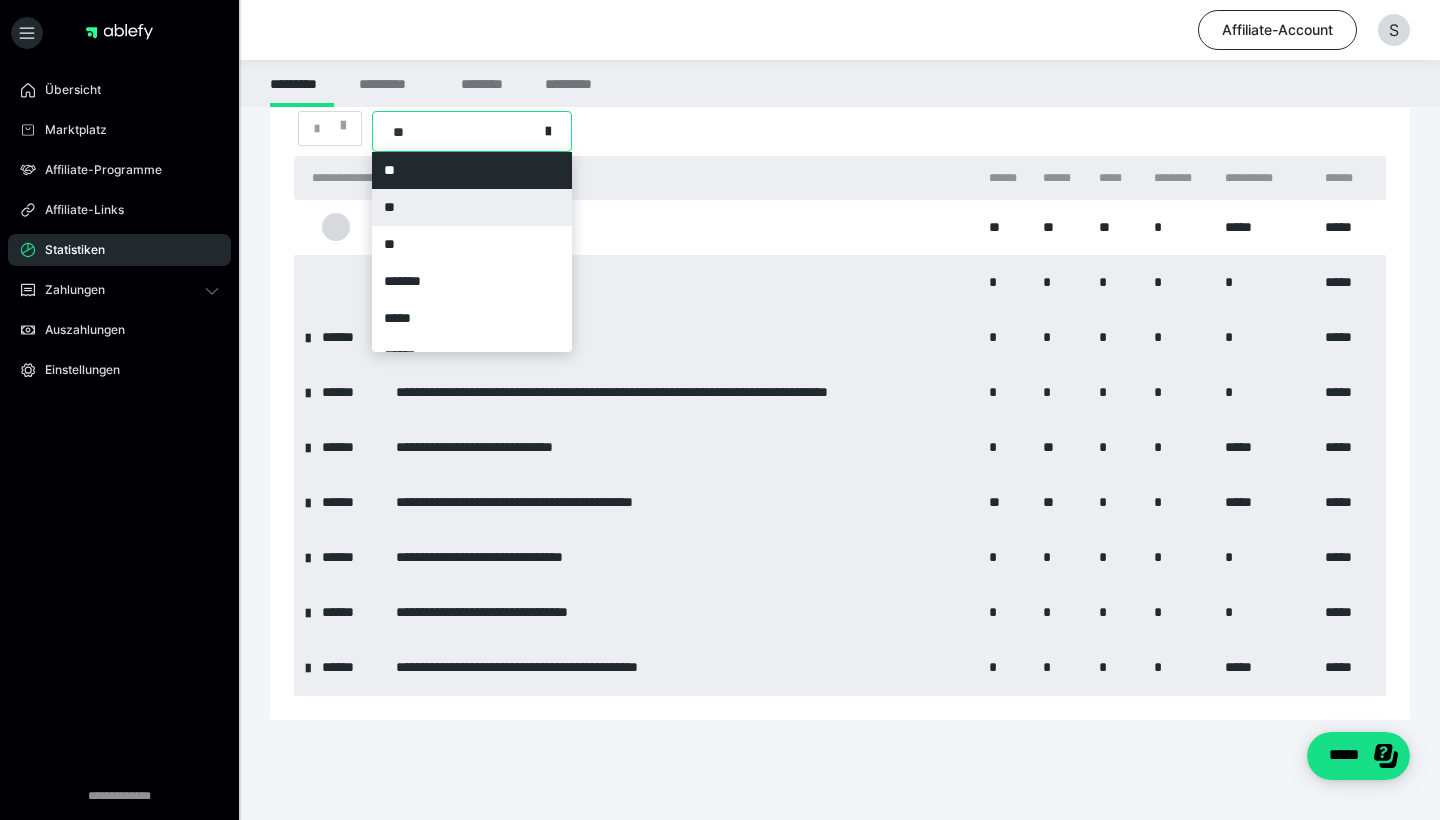 click on "**" at bounding box center (472, 207) 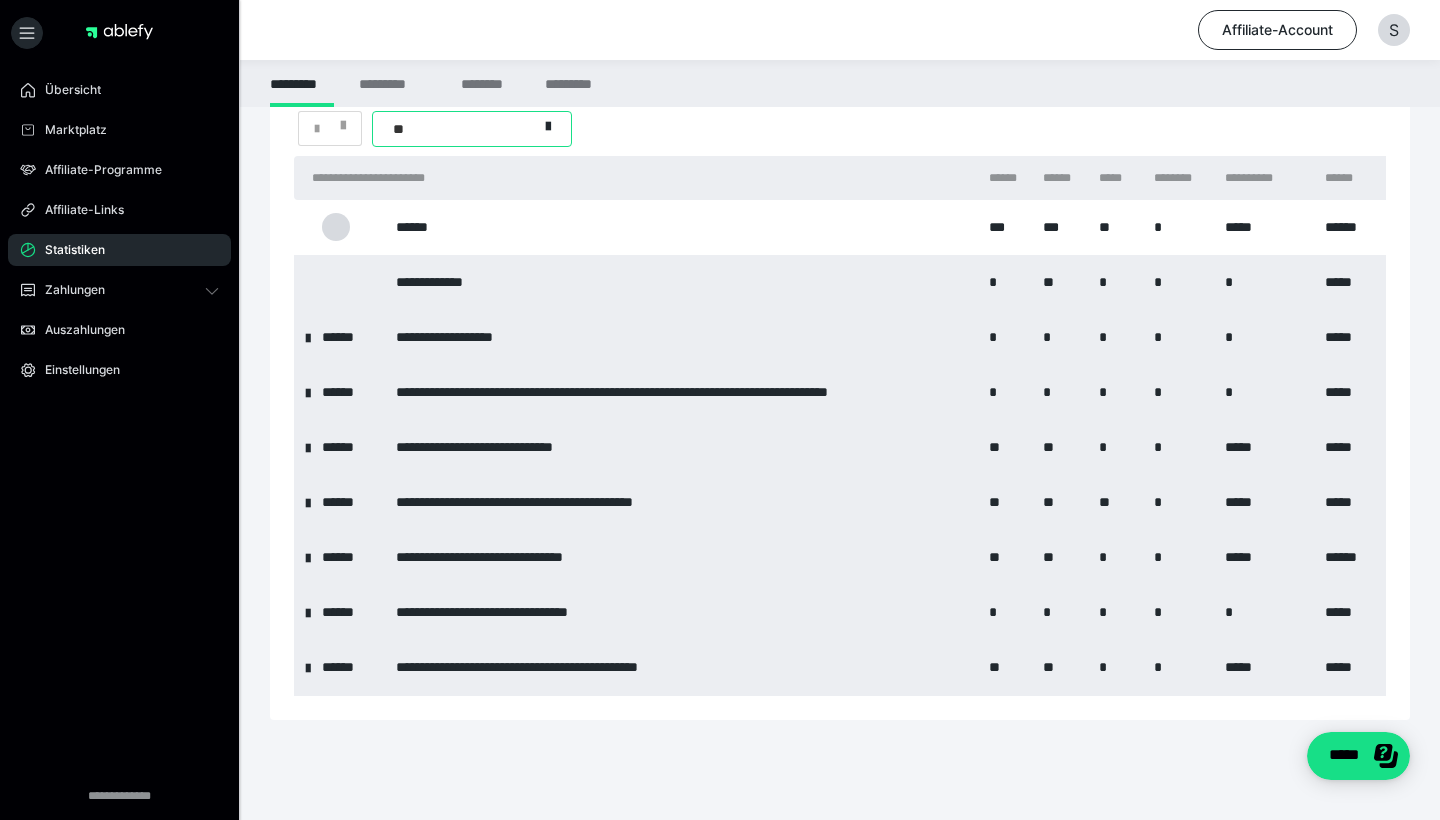 scroll, scrollTop: 87, scrollLeft: 0, axis: vertical 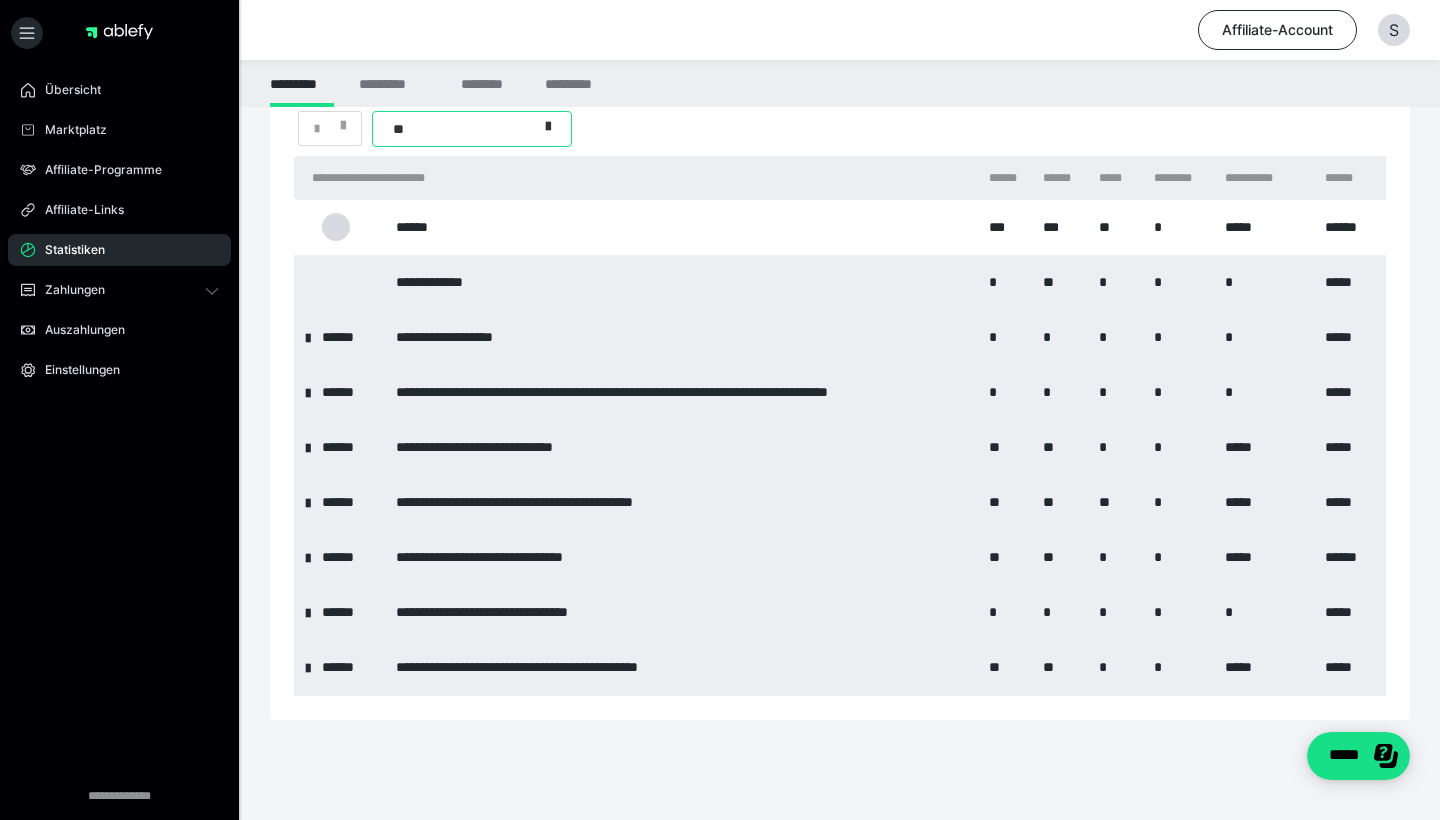 click at bounding box center [554, 129] 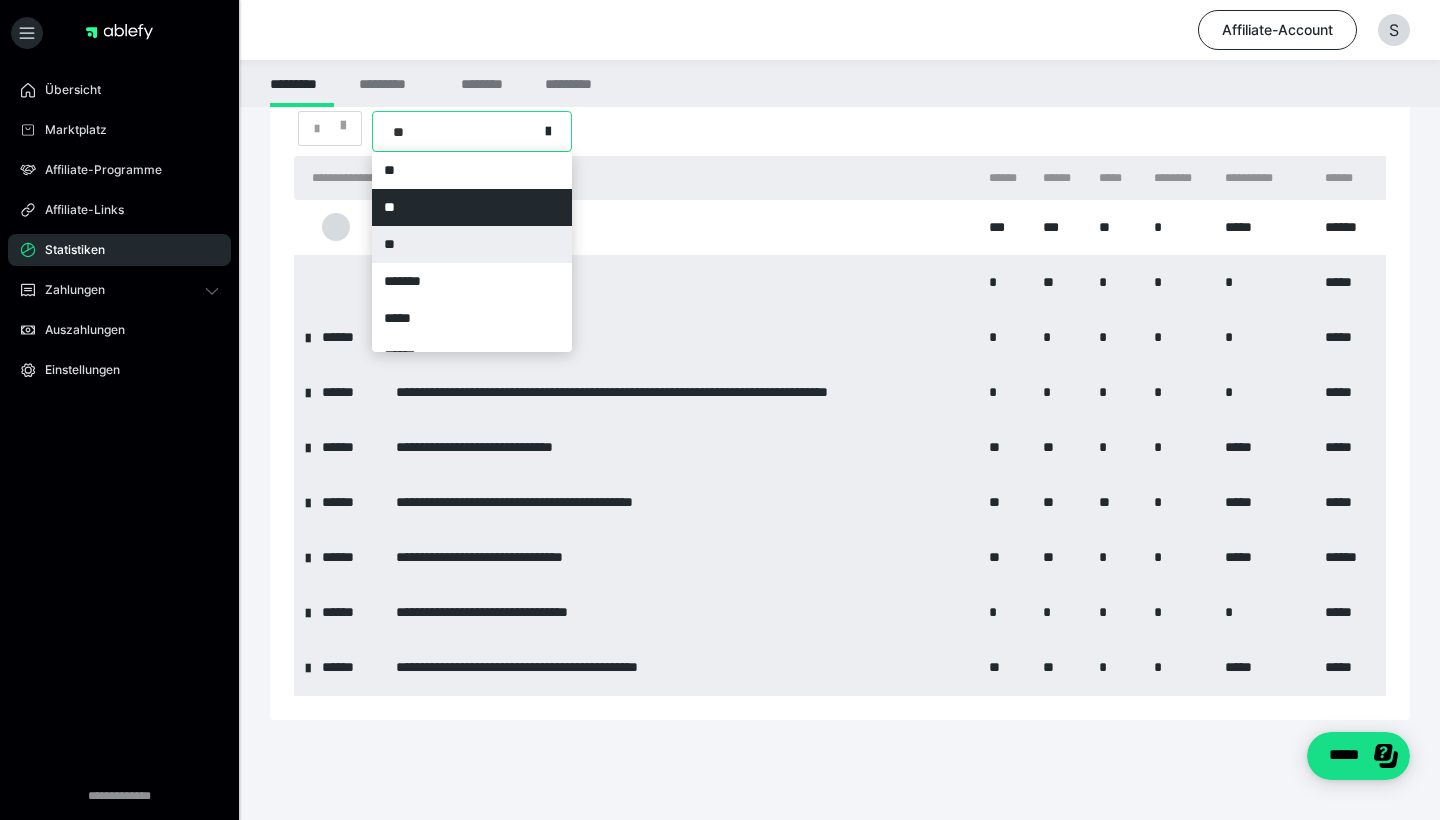 scroll, scrollTop: 87, scrollLeft: 0, axis: vertical 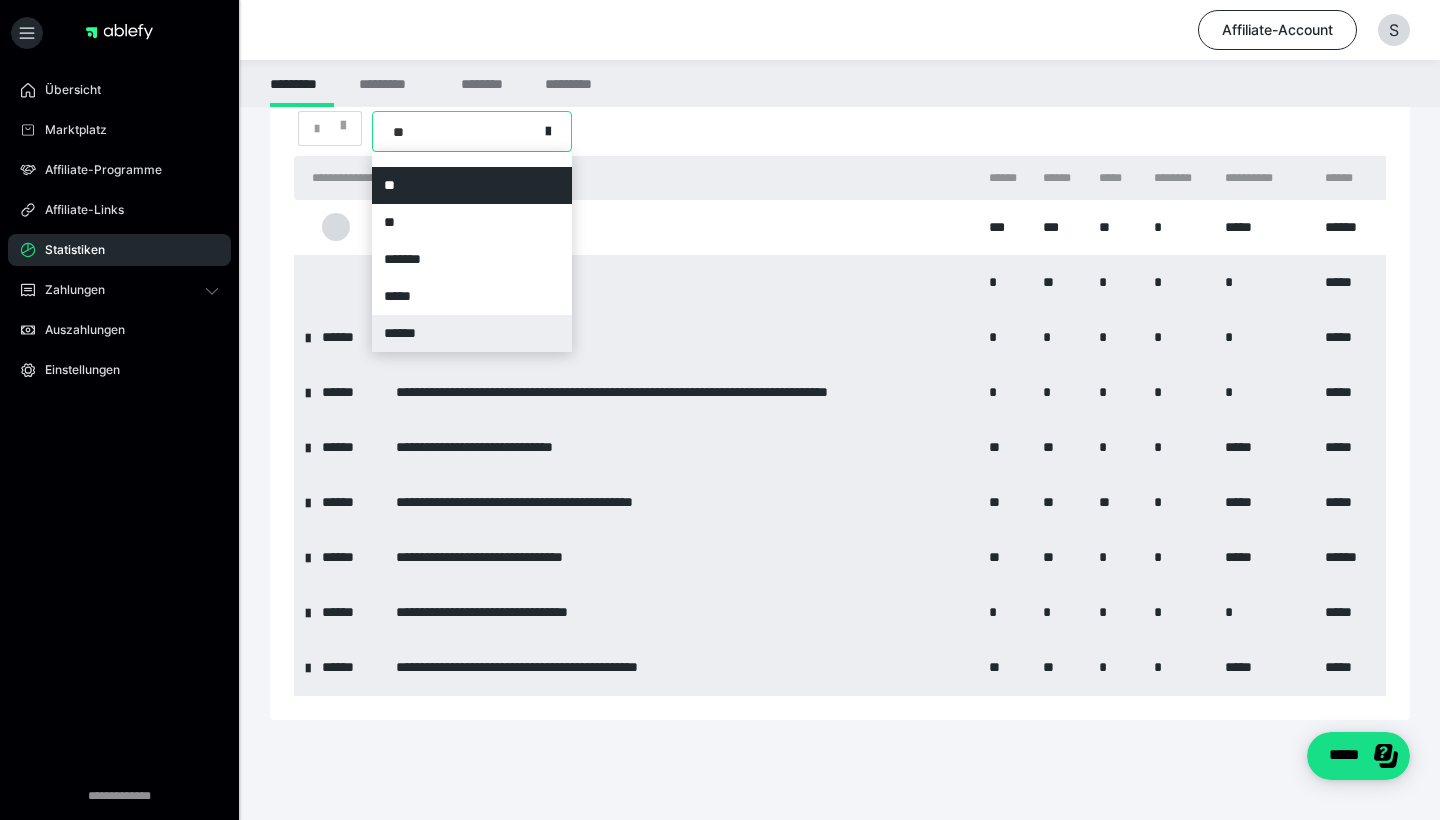 click on "******" at bounding box center (472, 333) 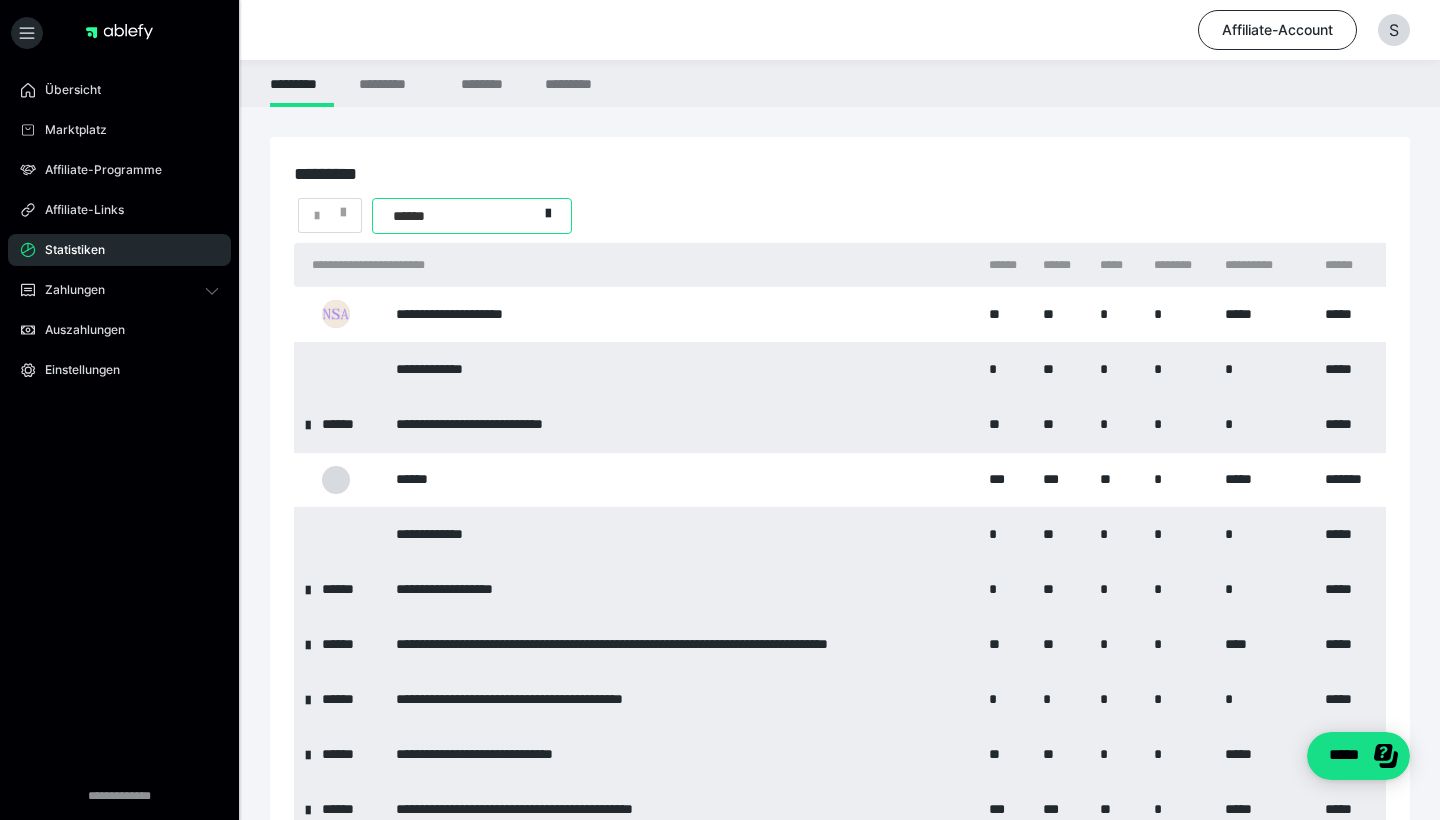 scroll, scrollTop: 0, scrollLeft: 0, axis: both 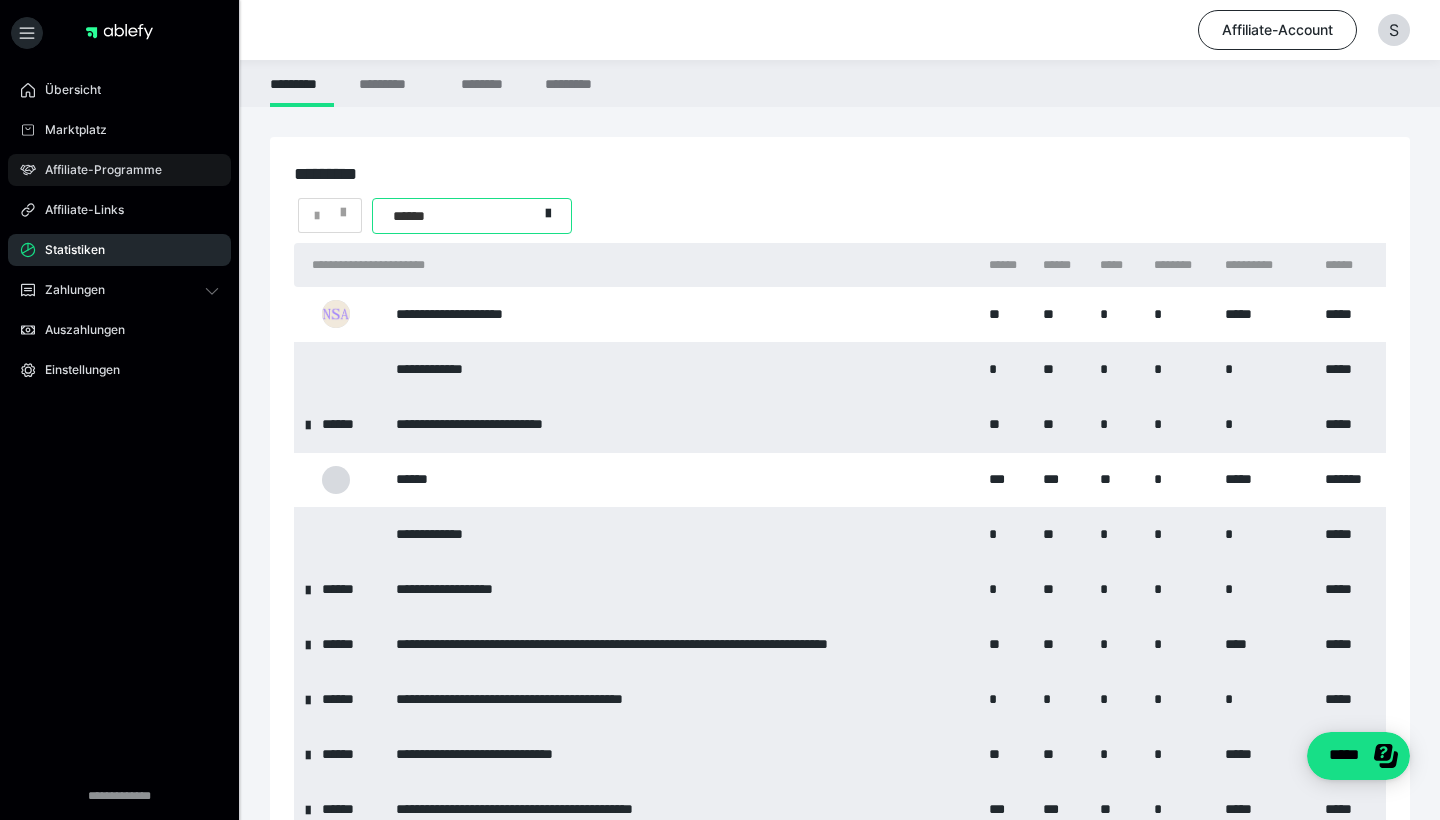 click on "Affiliate-Programme" at bounding box center (96, 170) 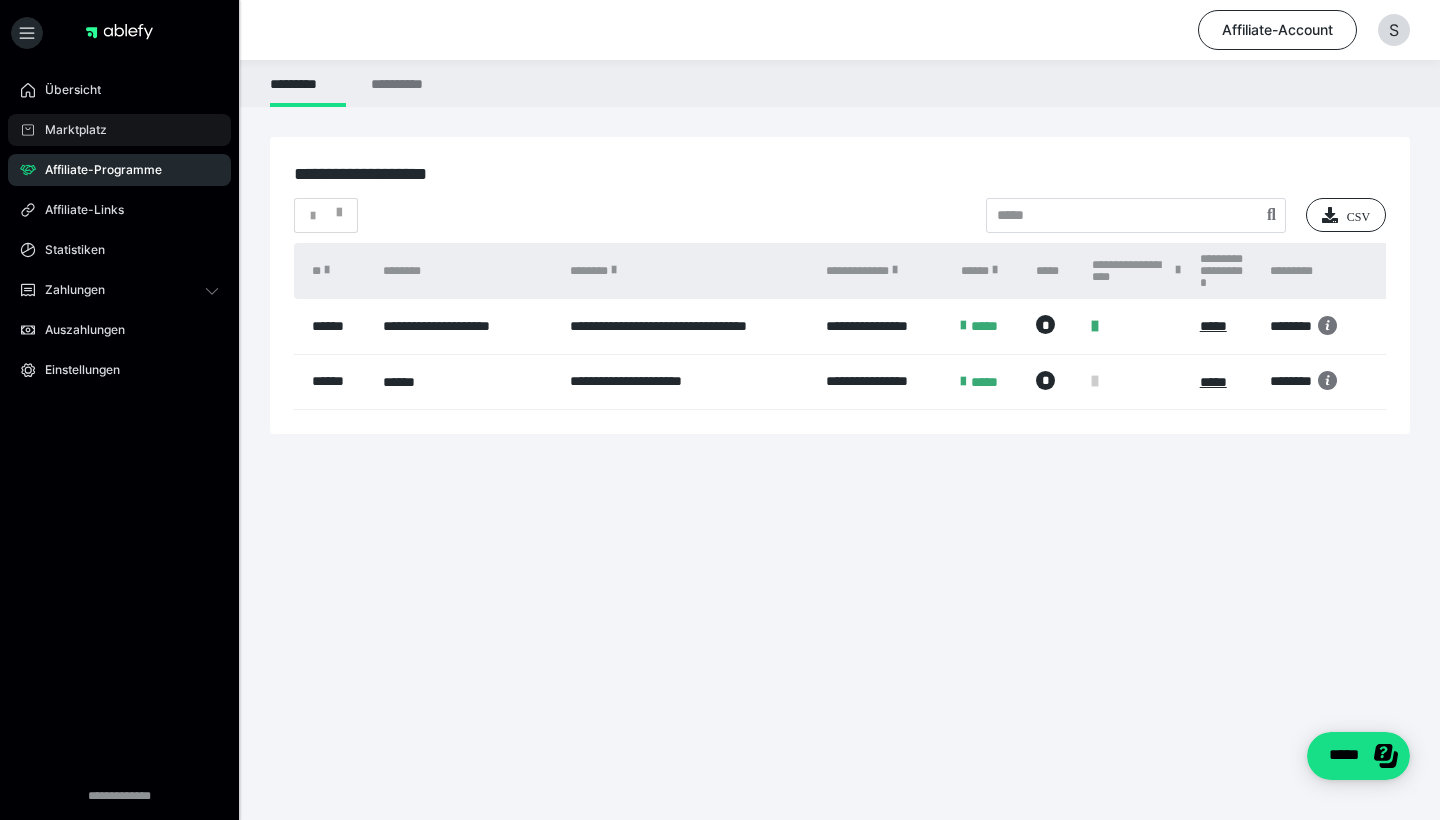 click on "Marktplatz" at bounding box center (69, 130) 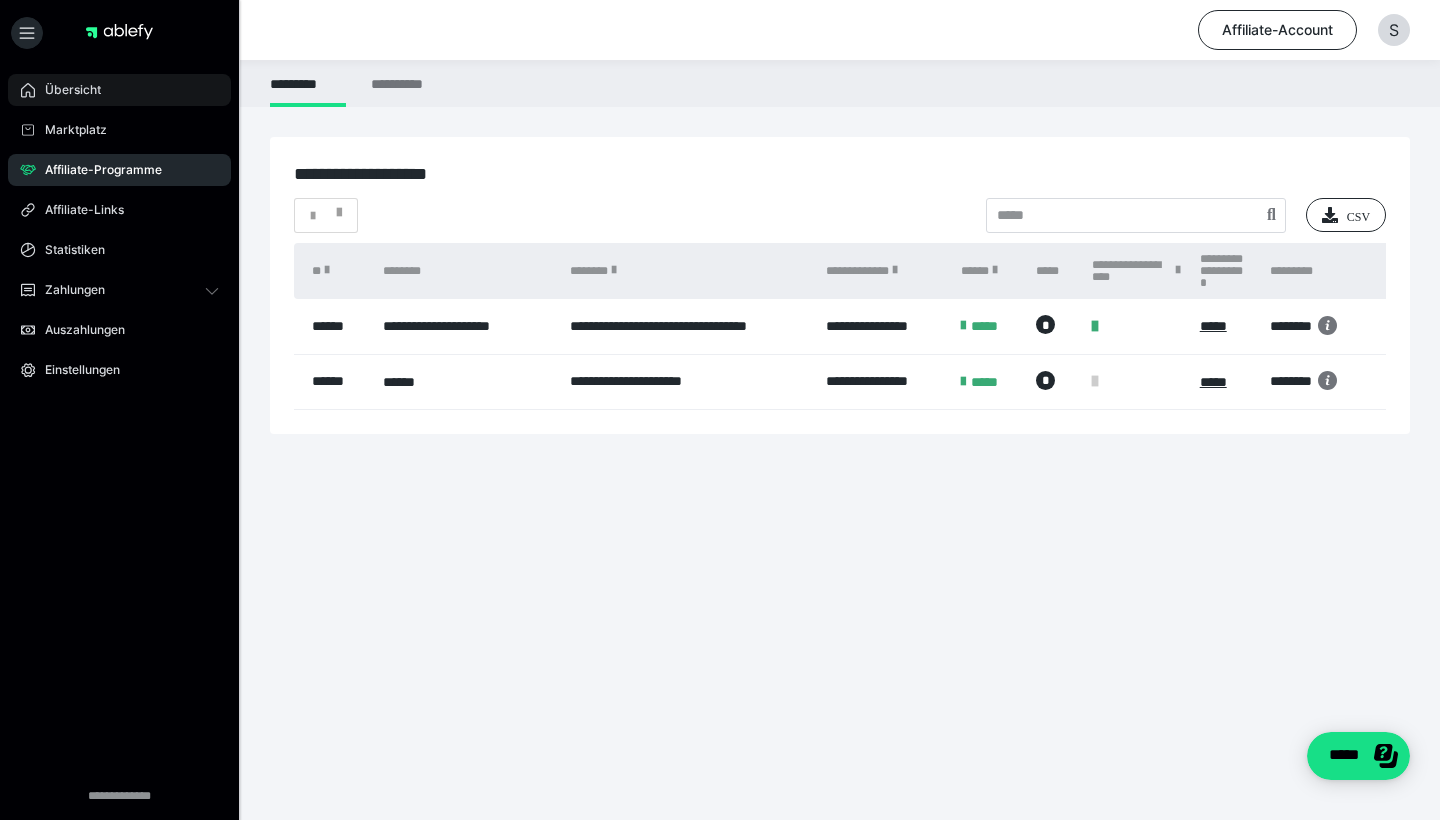 click on "Übersicht" at bounding box center [119, 90] 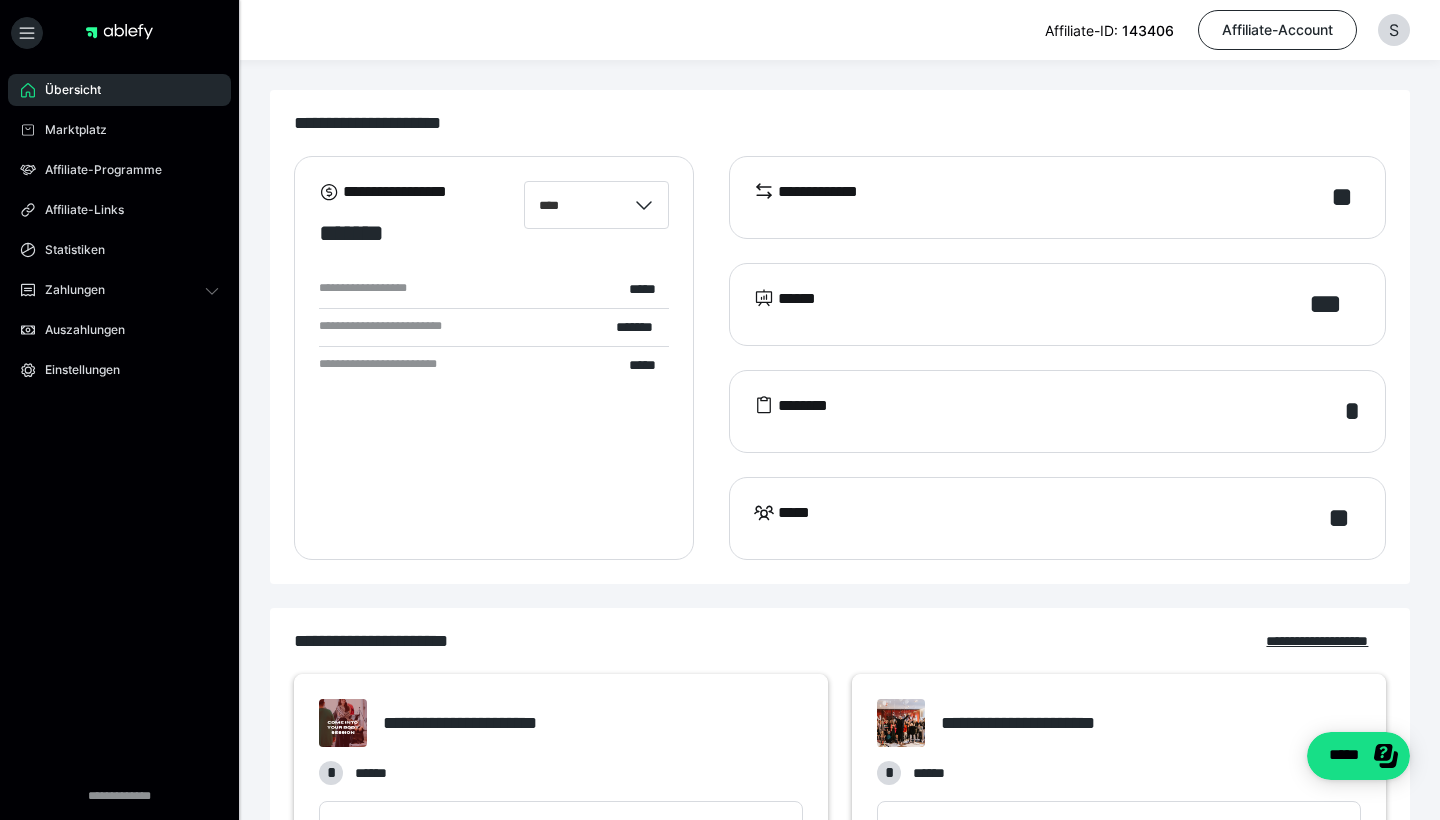 scroll, scrollTop: 0, scrollLeft: 0, axis: both 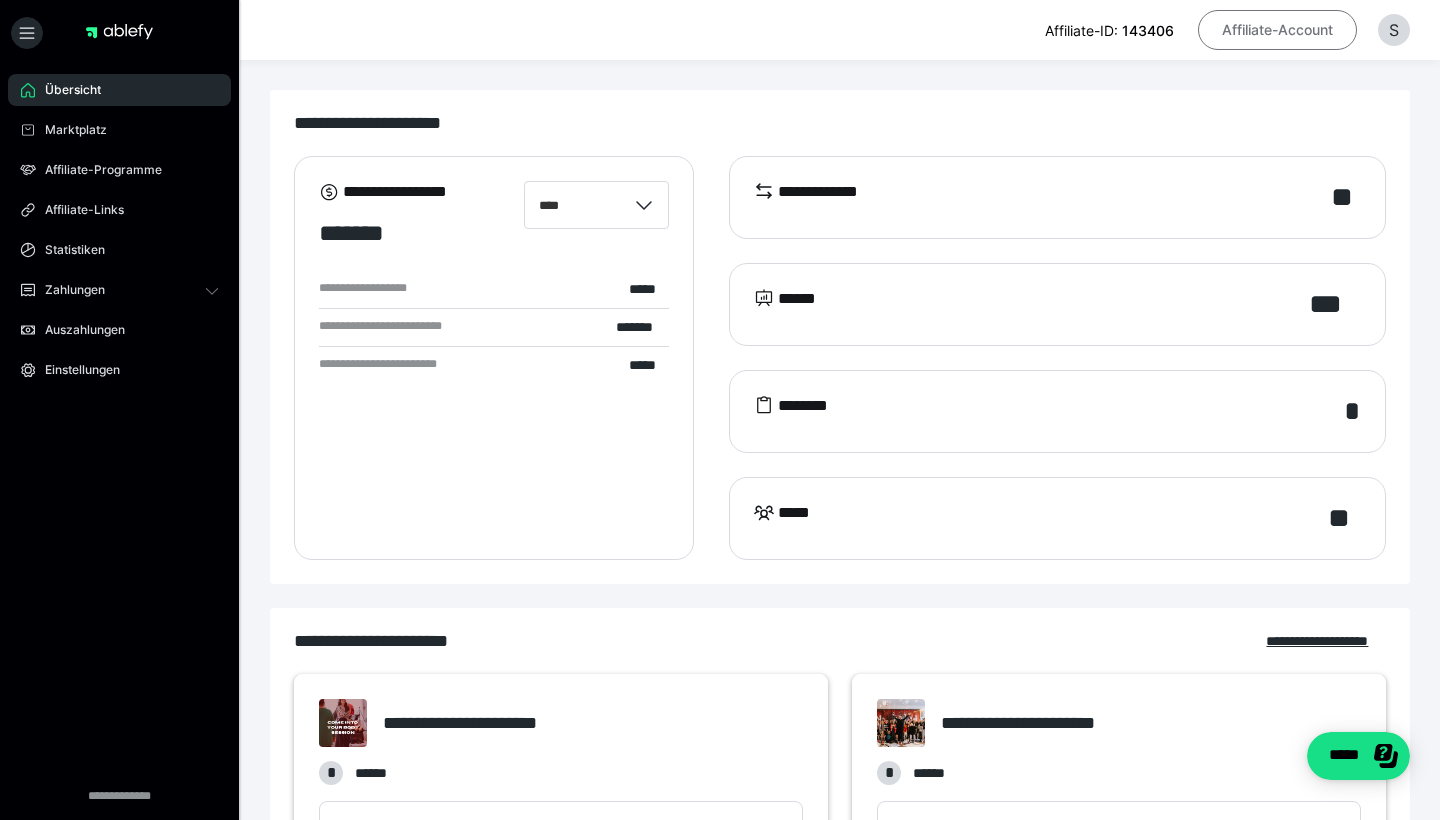 click on "Affiliate-Account" at bounding box center [1277, 30] 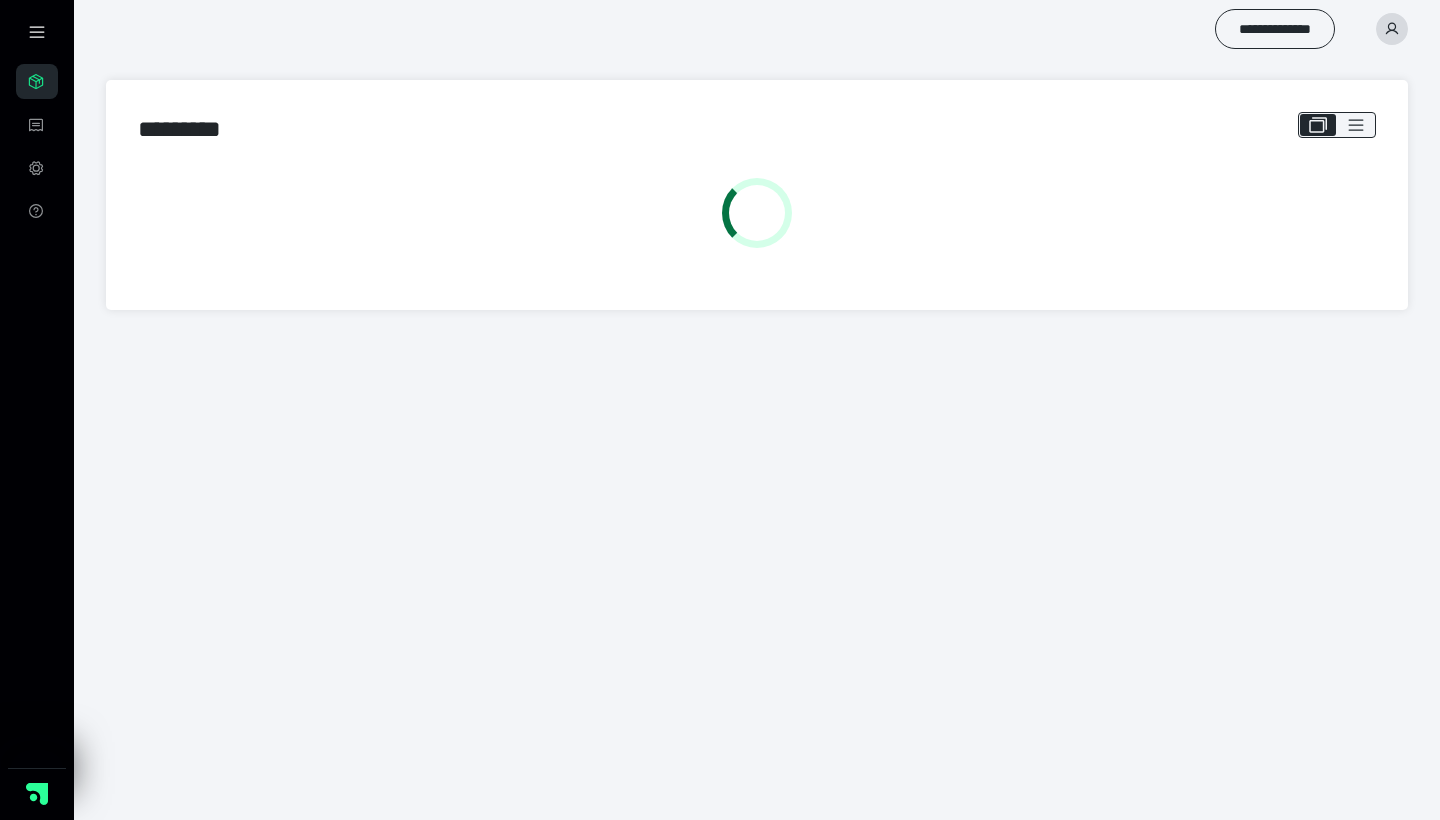 scroll, scrollTop: 0, scrollLeft: 0, axis: both 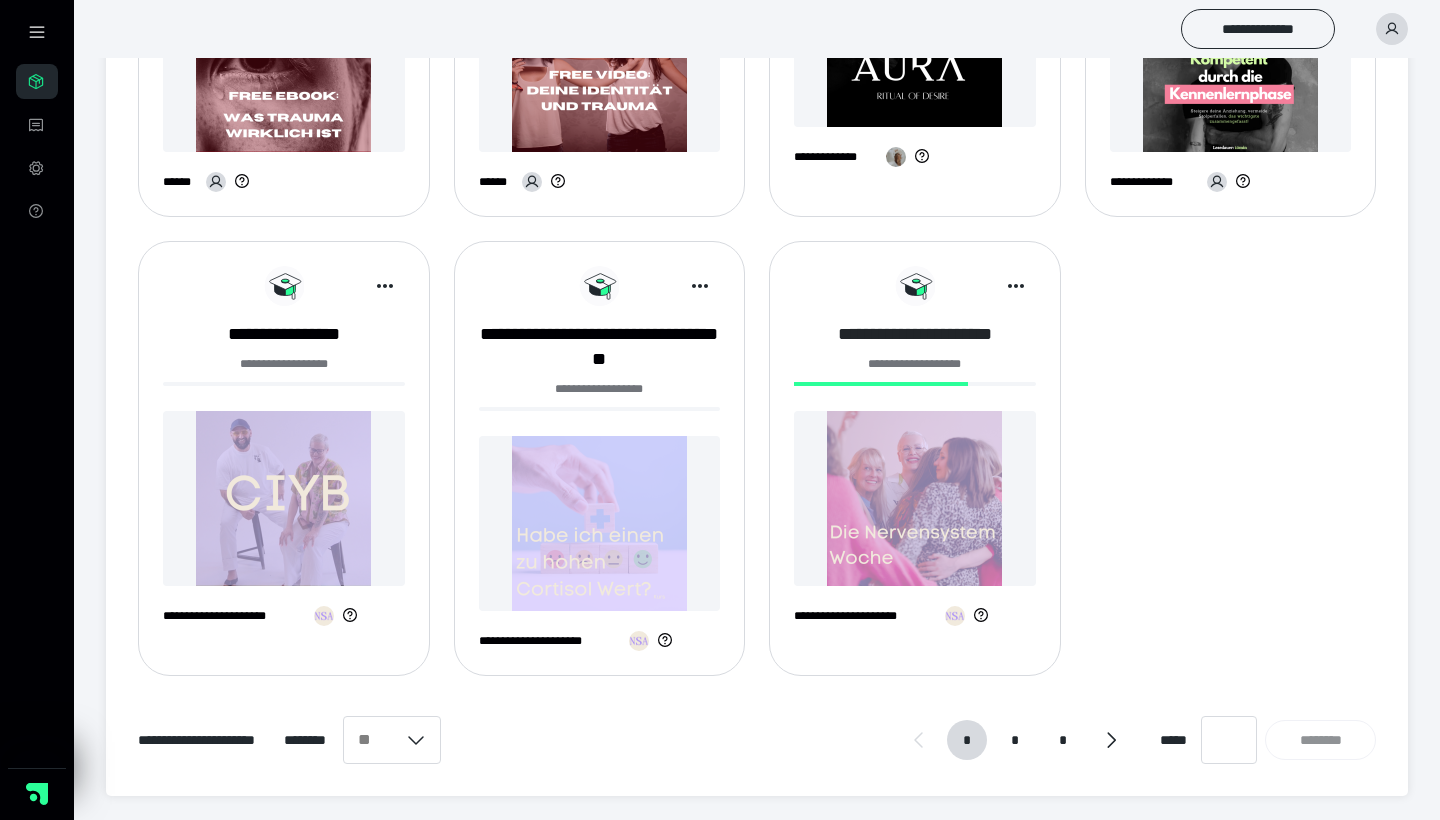 click on "**********" at bounding box center [915, 334] 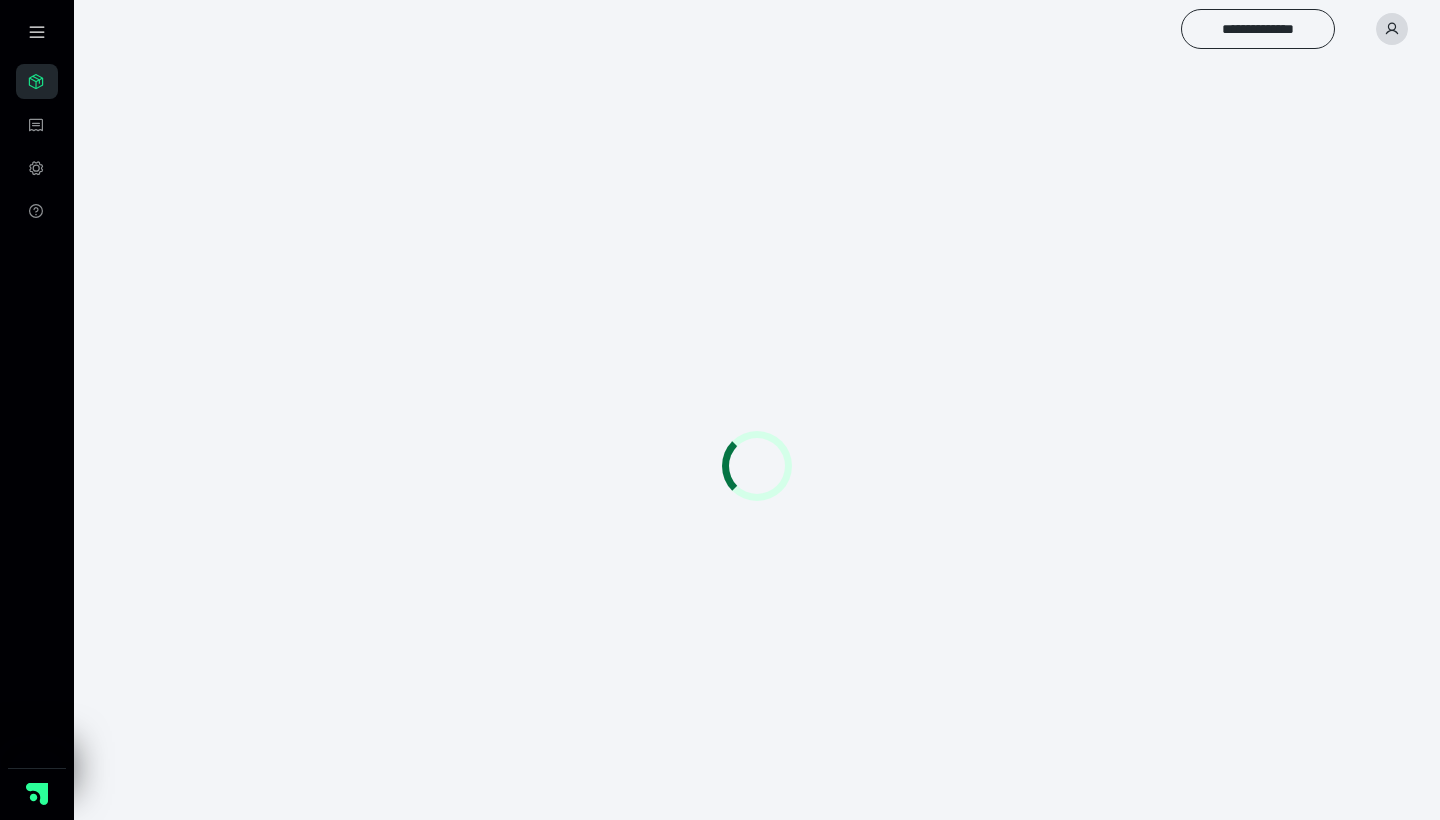 scroll, scrollTop: 0, scrollLeft: 0, axis: both 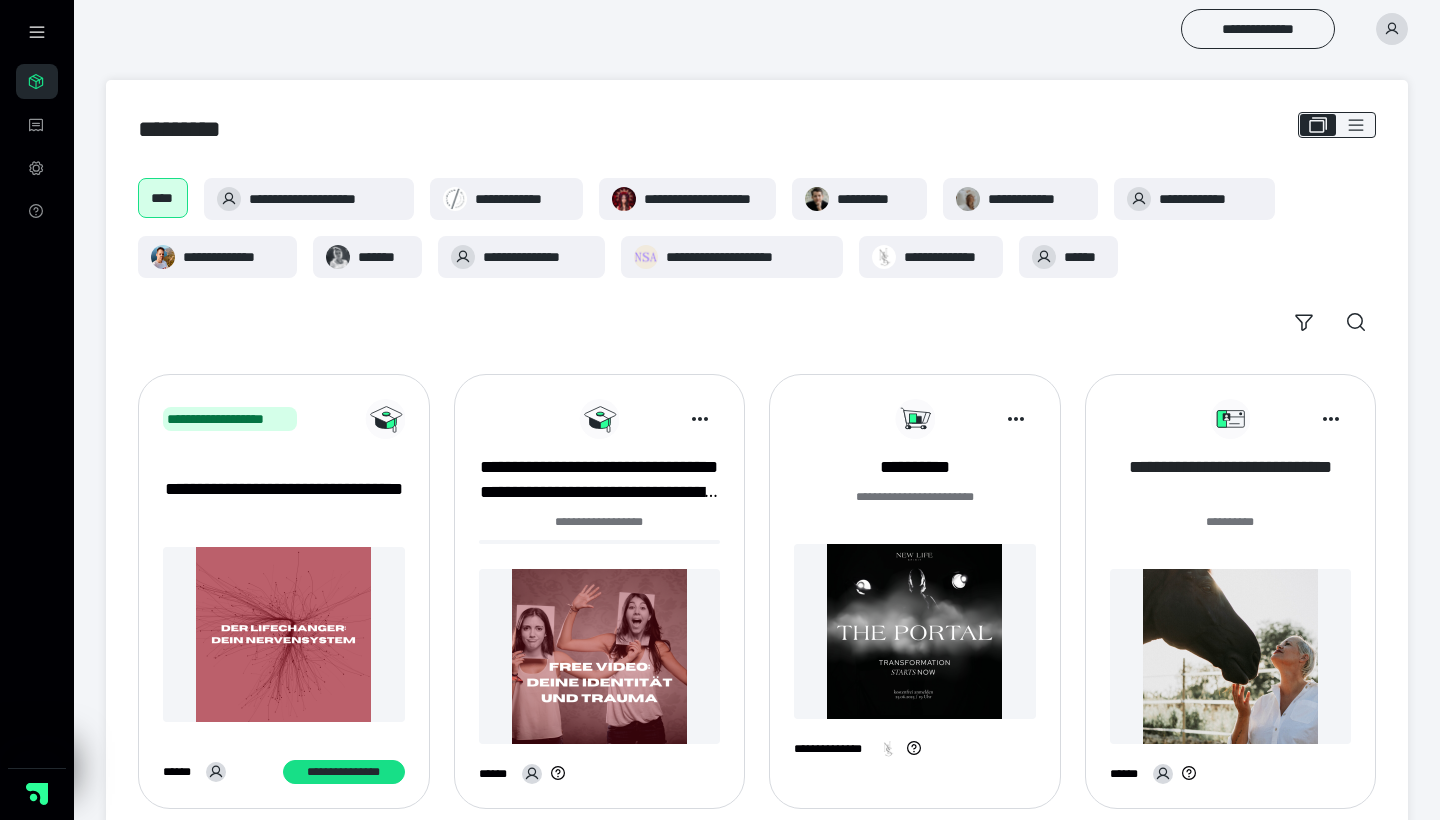 click on "**********" at bounding box center (1231, 480) 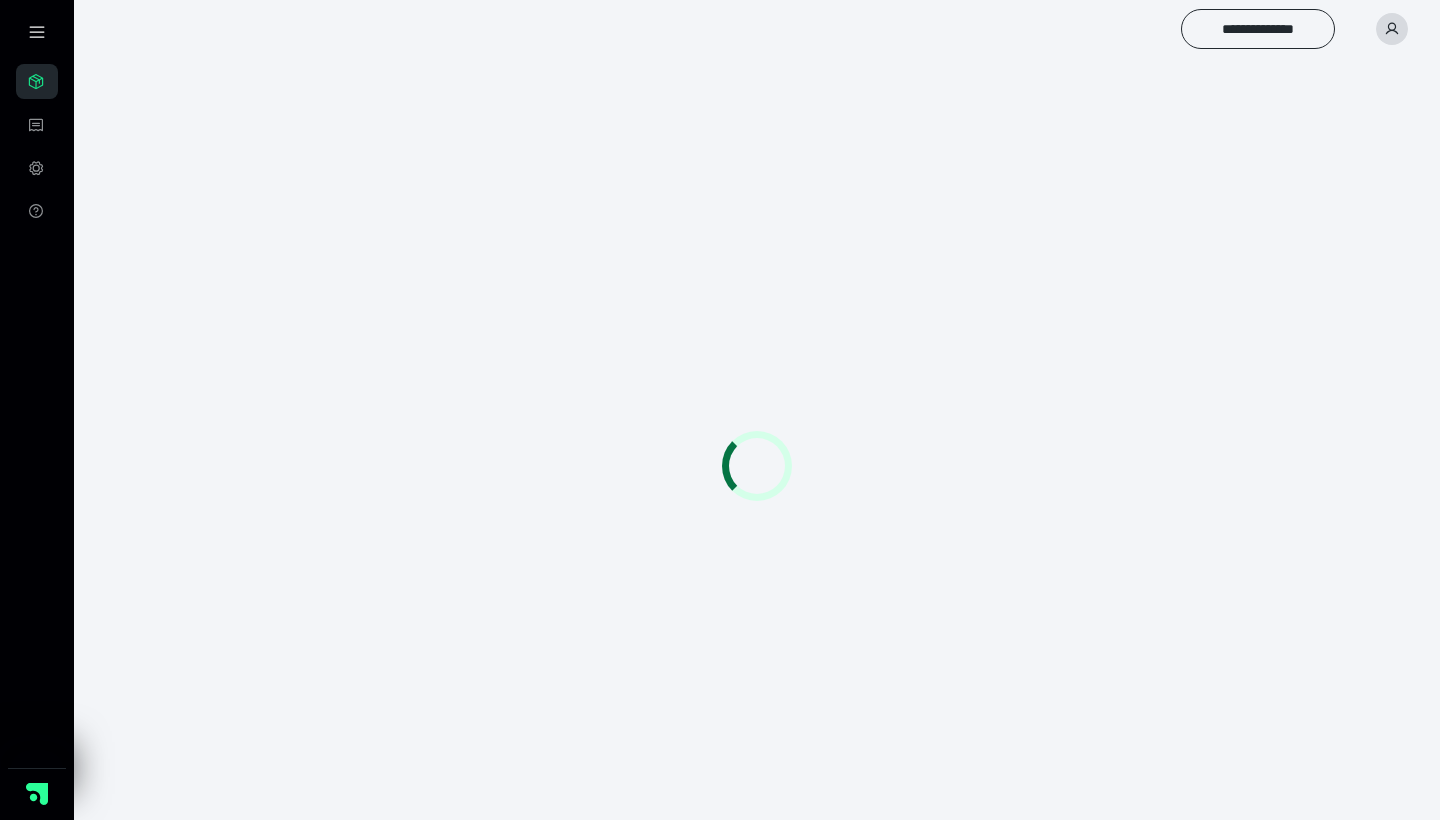 scroll, scrollTop: 0, scrollLeft: 0, axis: both 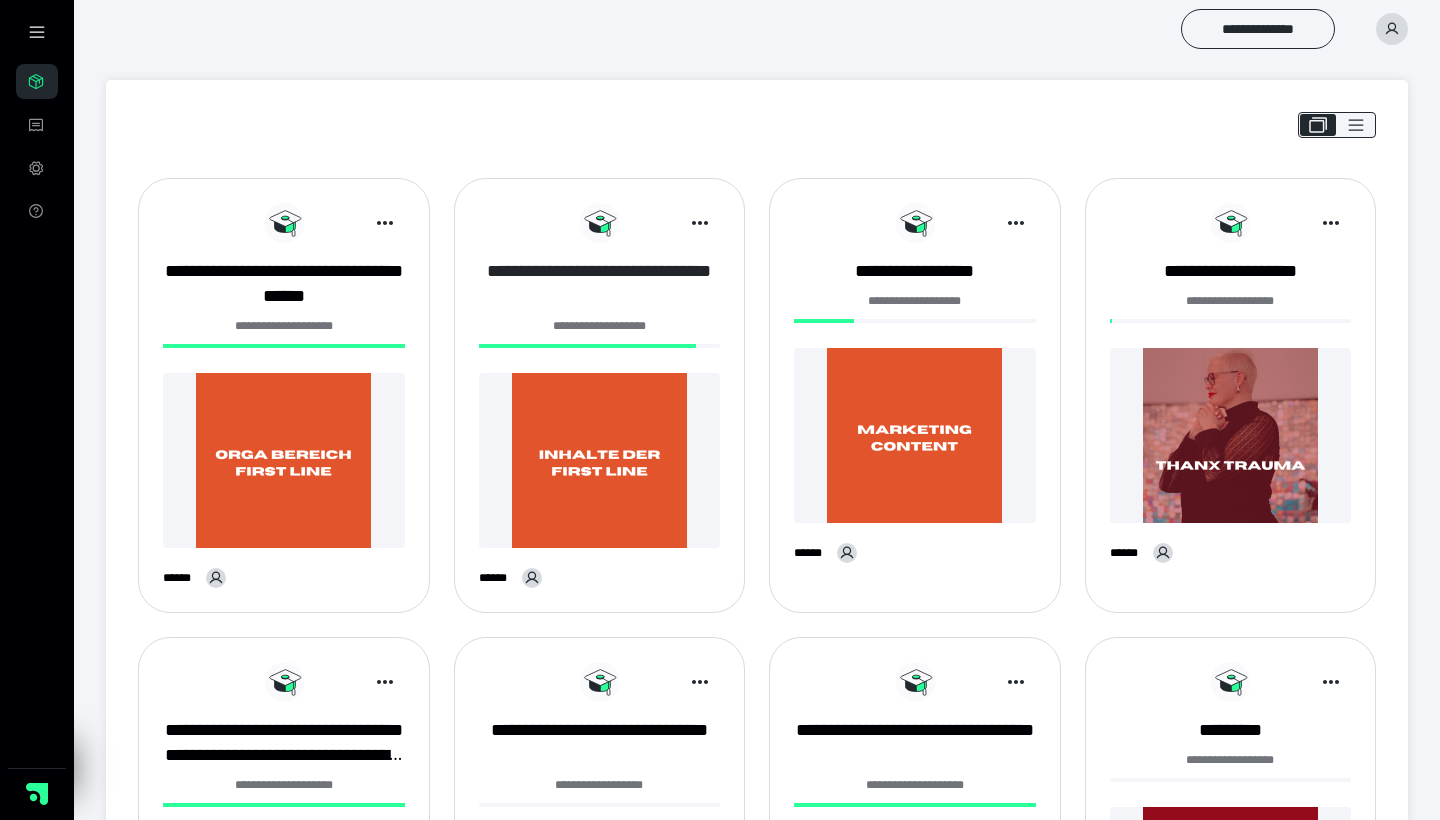 click on "**********" at bounding box center [600, 284] 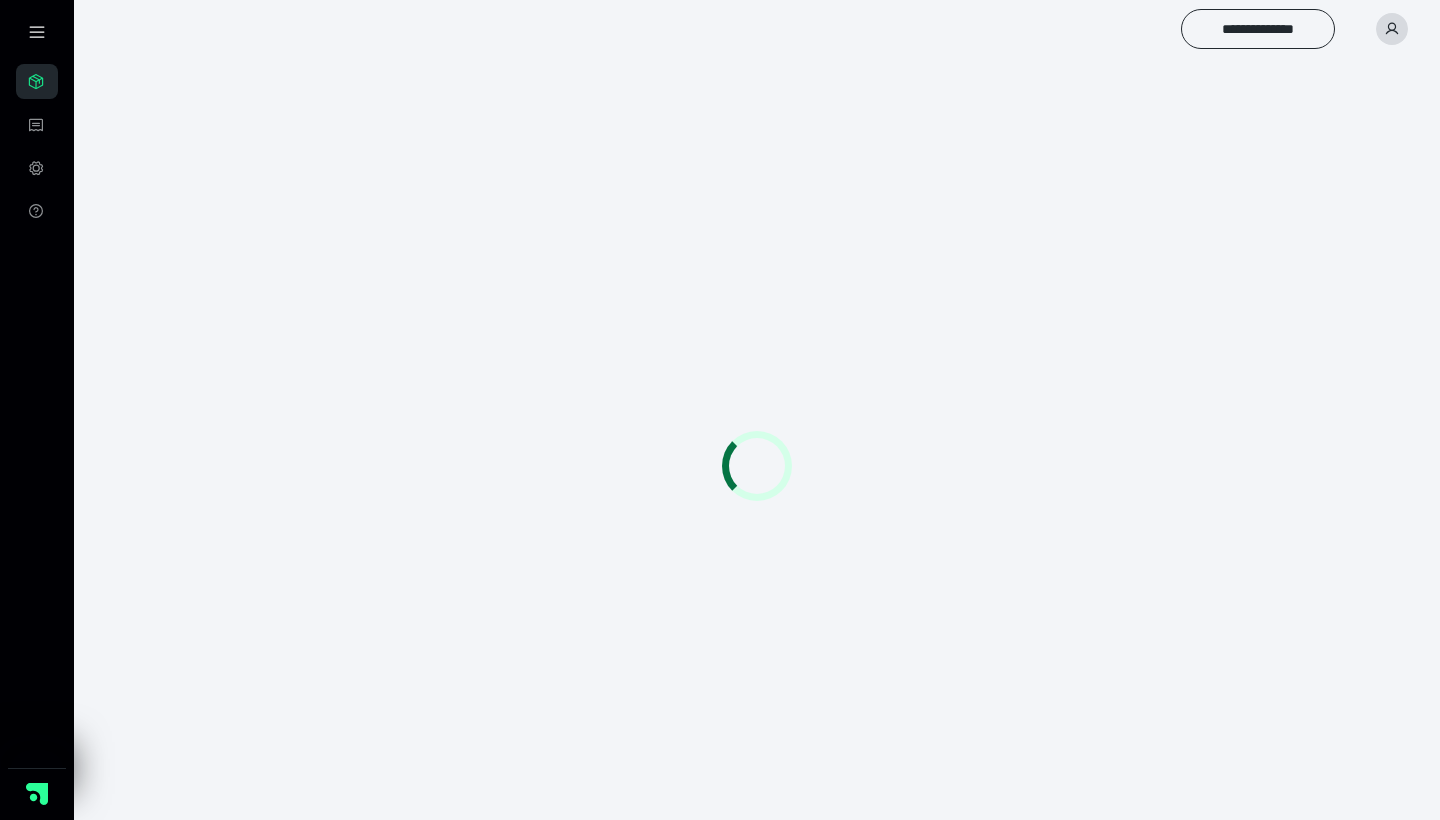 scroll, scrollTop: 0, scrollLeft: 0, axis: both 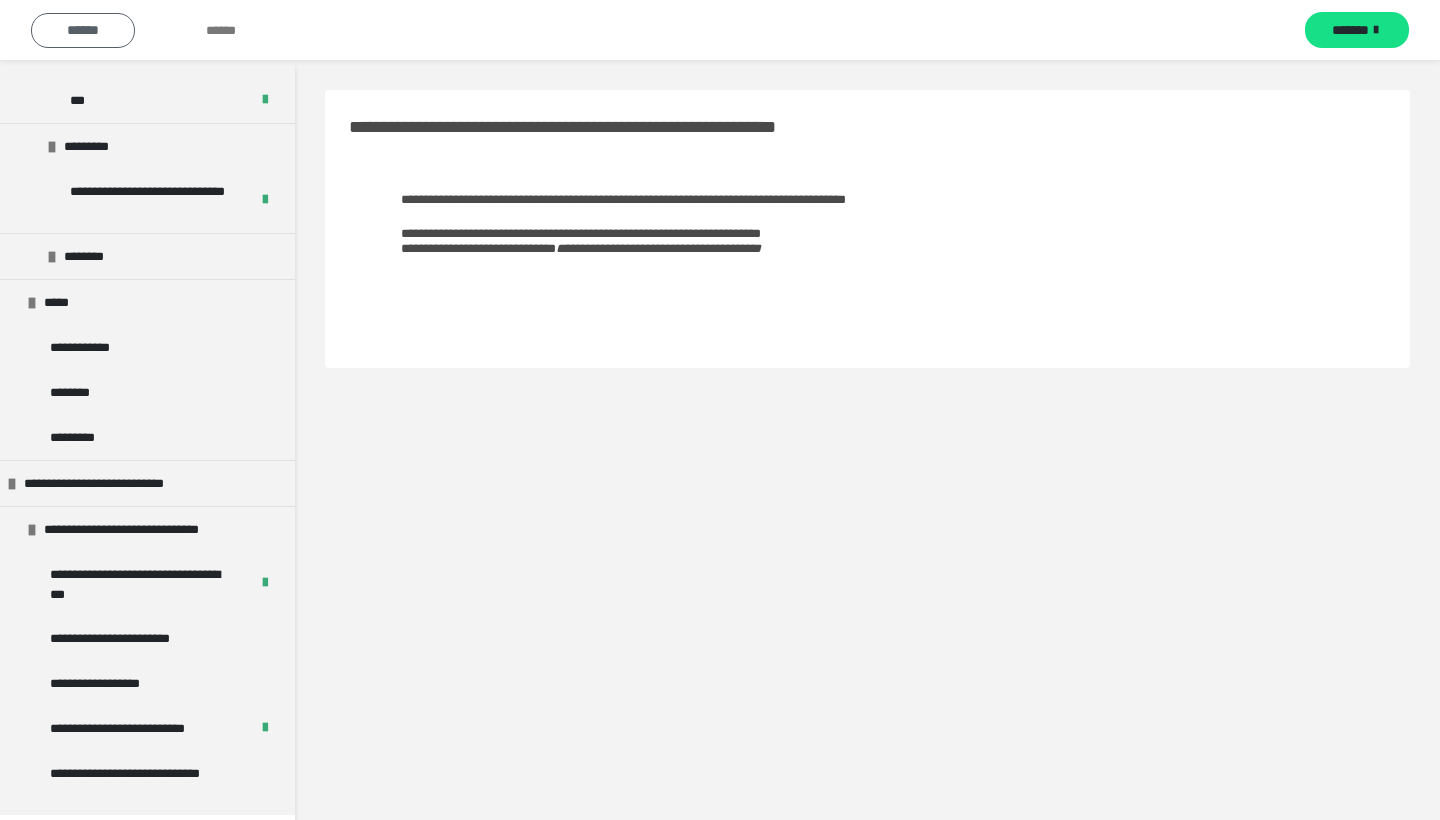 click on "******" at bounding box center [83, 30] 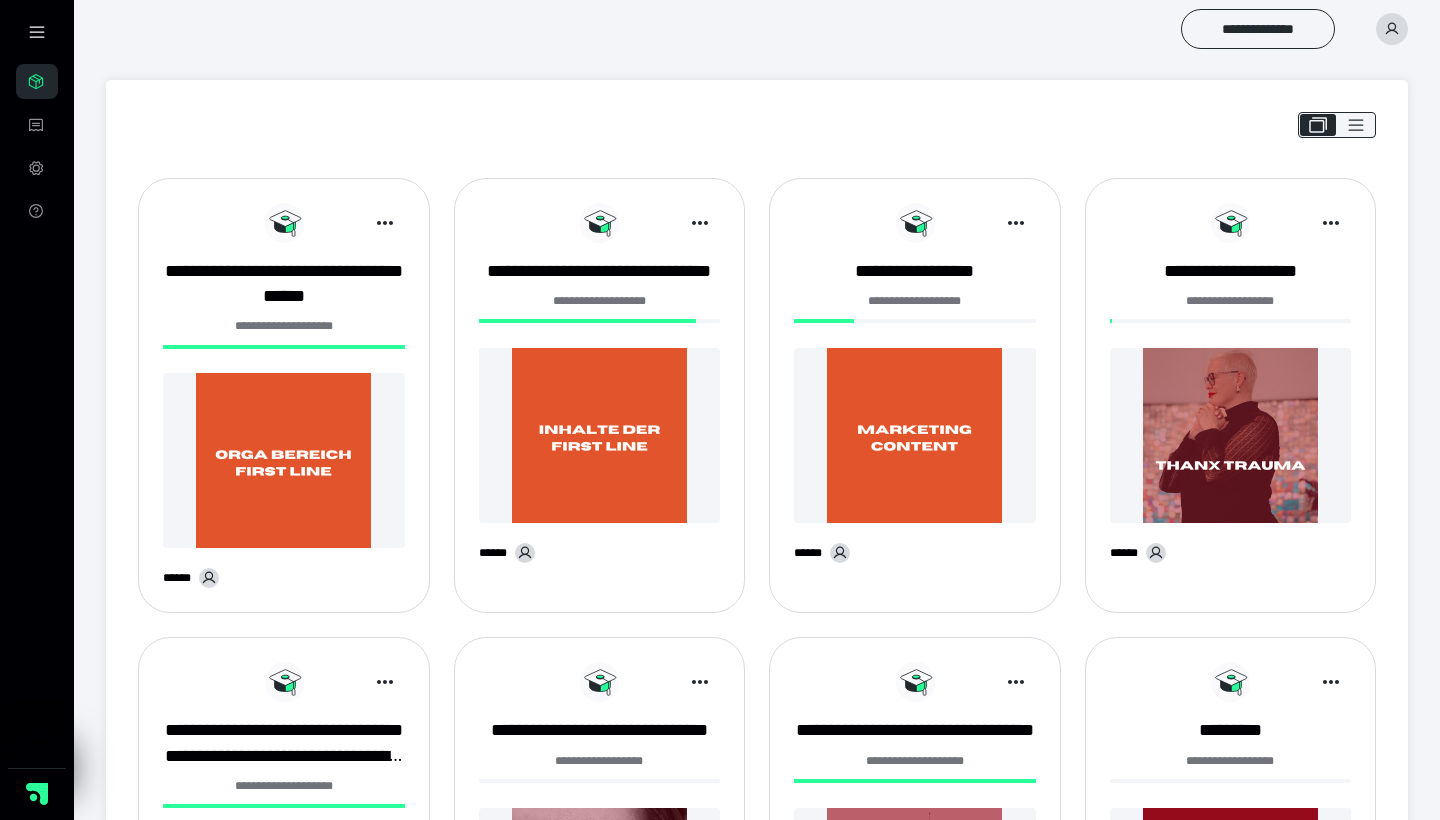 scroll, scrollTop: 0, scrollLeft: 0, axis: both 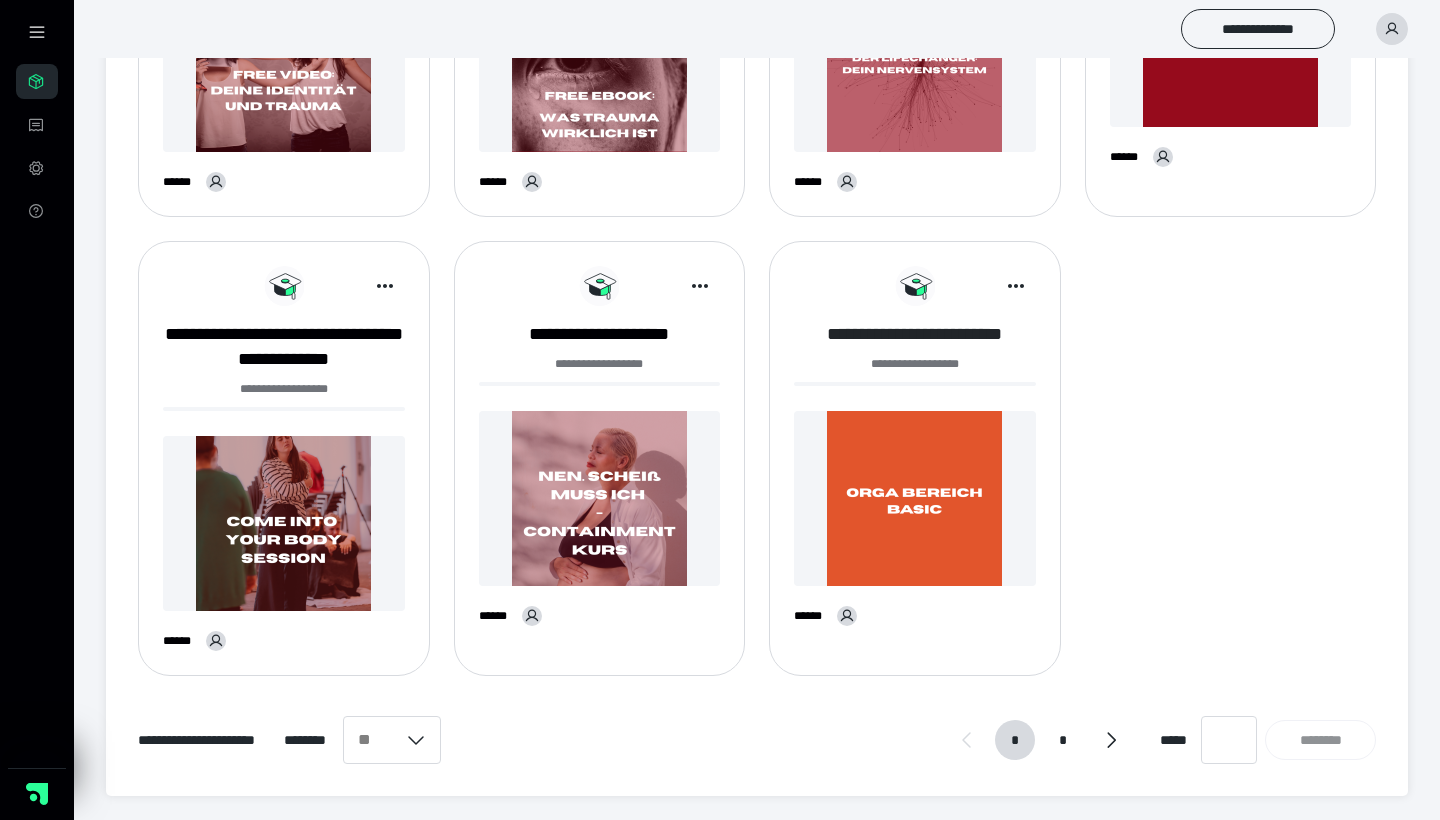 click on "**********" at bounding box center (915, 334) 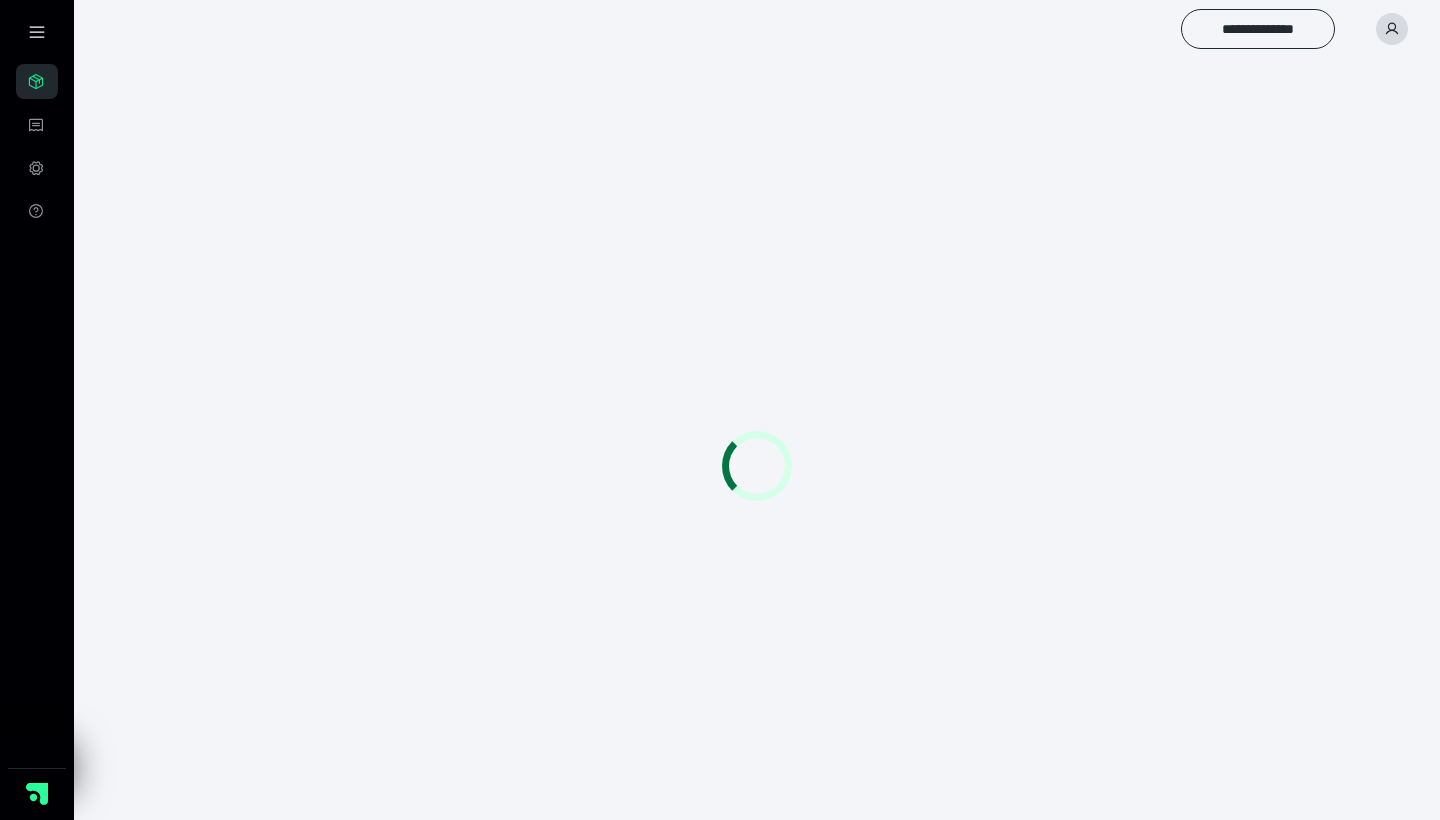 scroll, scrollTop: 56, scrollLeft: 0, axis: vertical 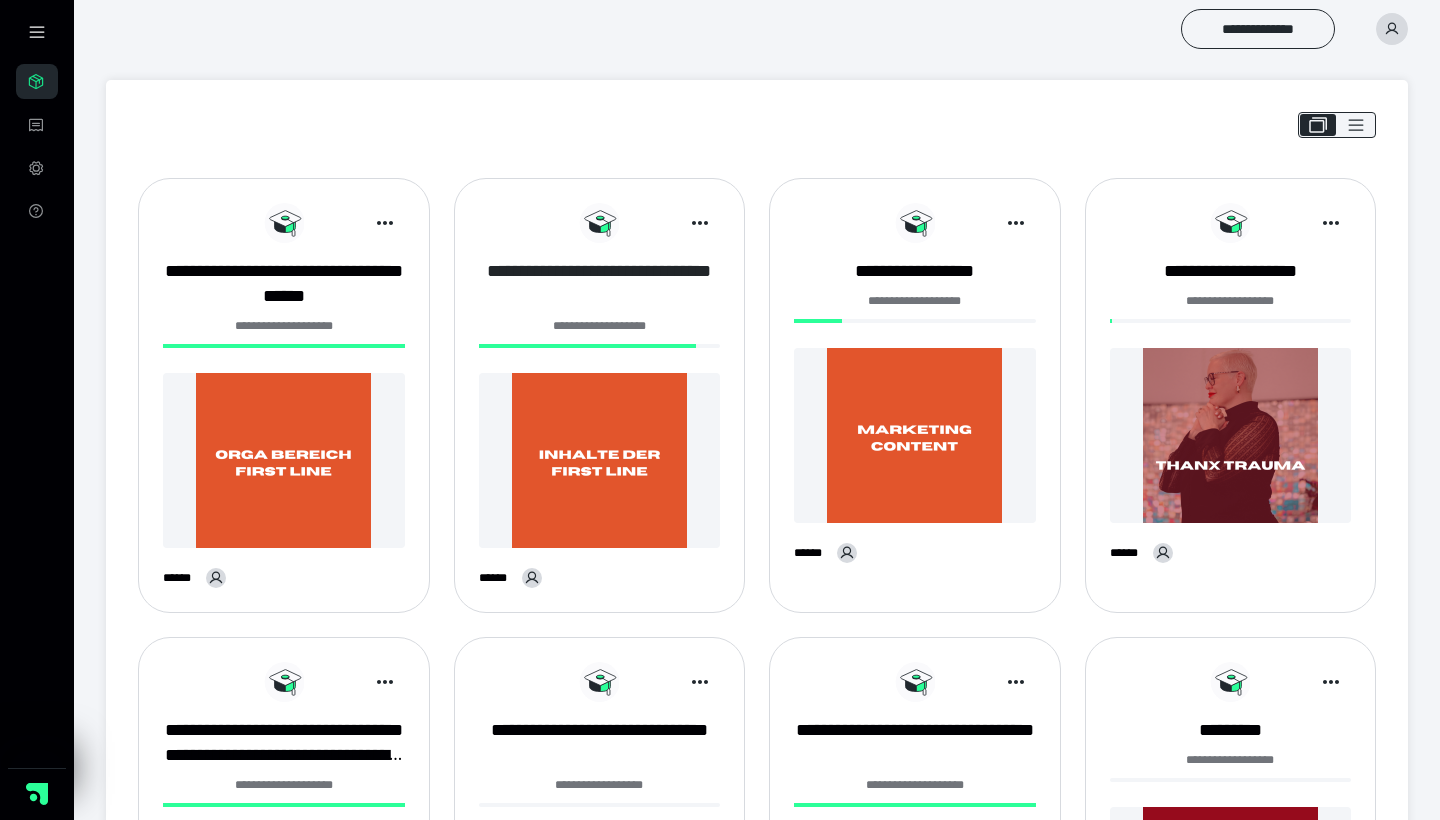 click on "**********" at bounding box center (600, 284) 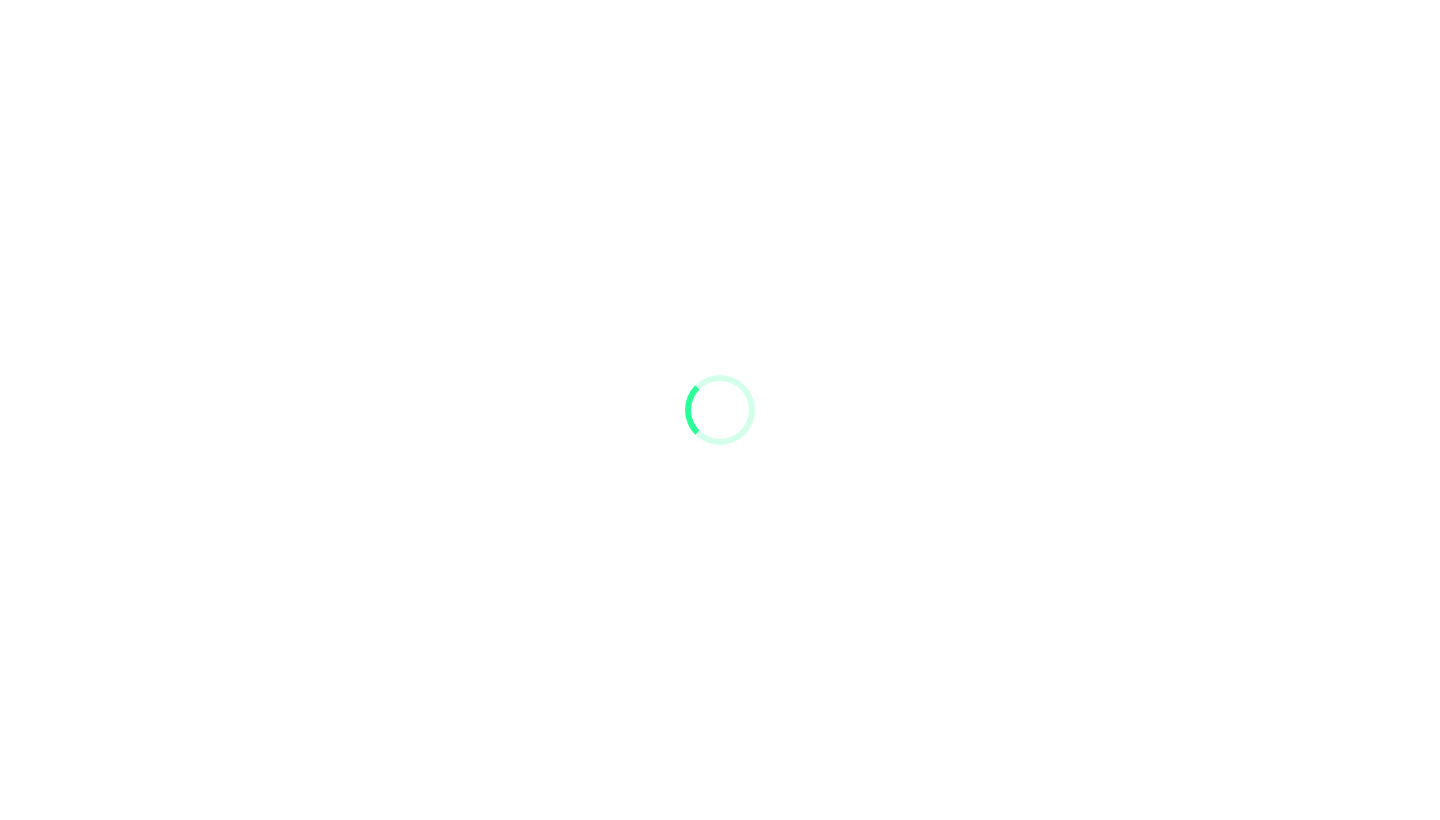 scroll, scrollTop: 0, scrollLeft: 0, axis: both 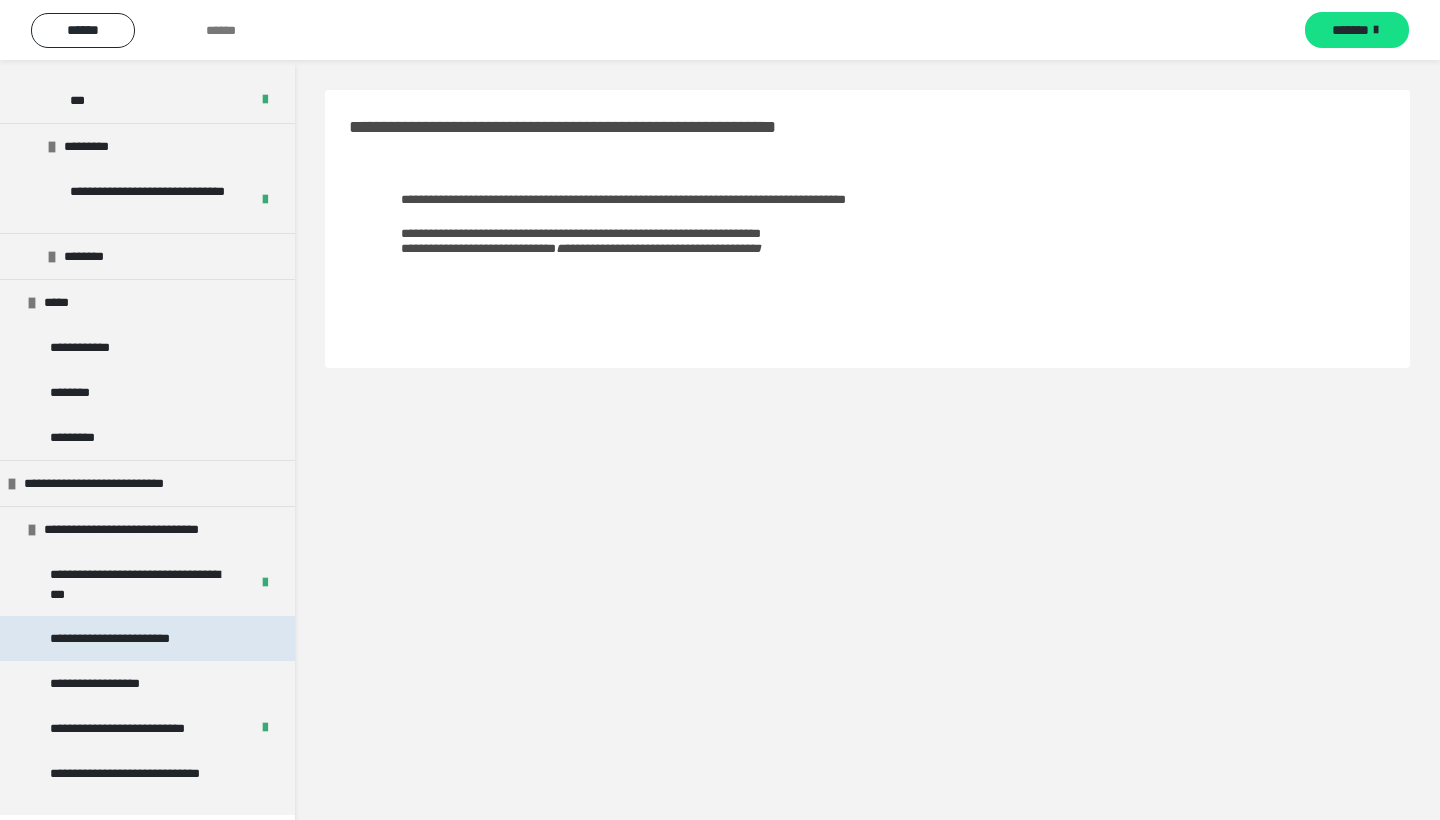 click on "**********" at bounding box center (119, 638) 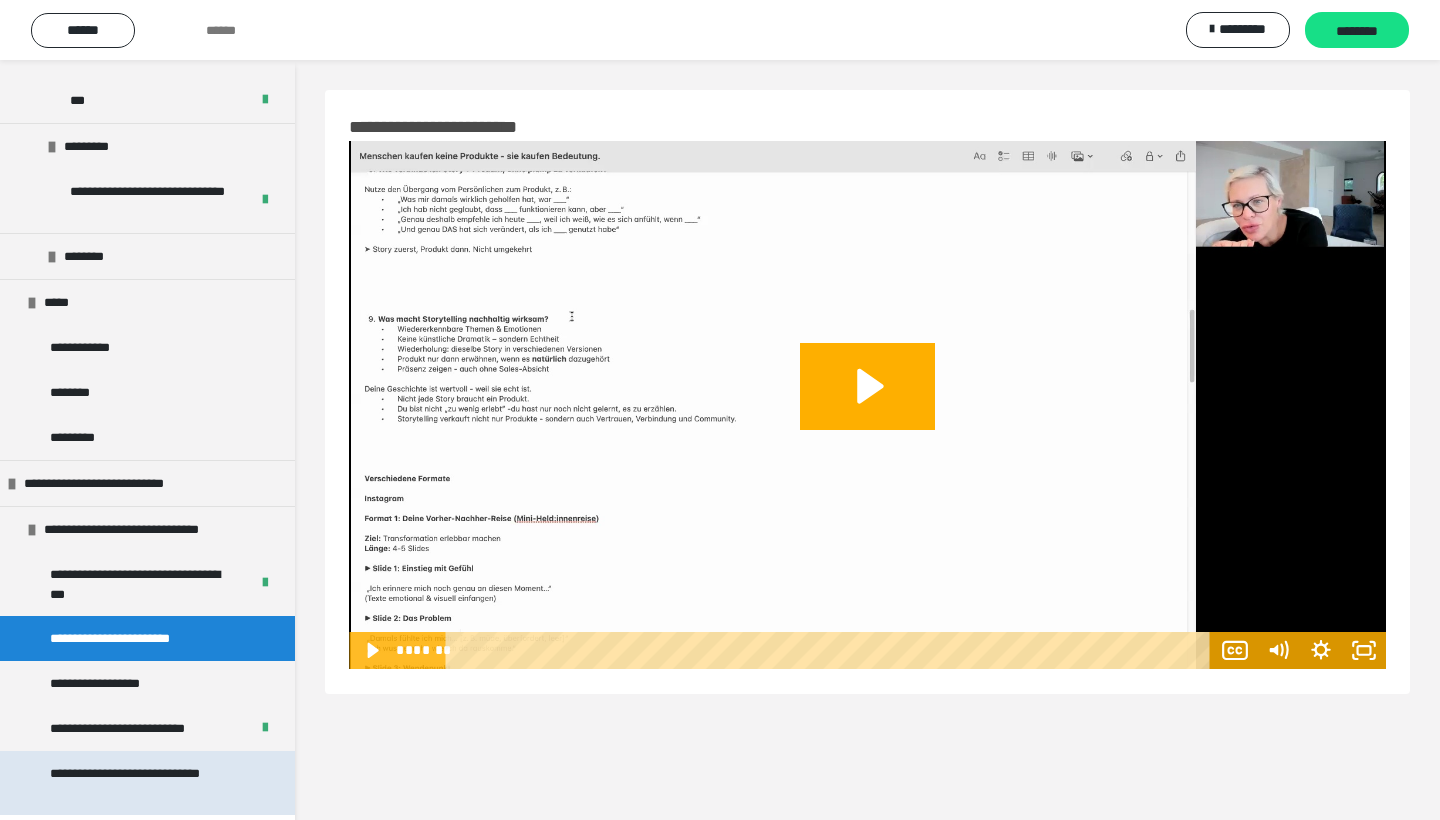 click on "**********" at bounding box center (149, 783) 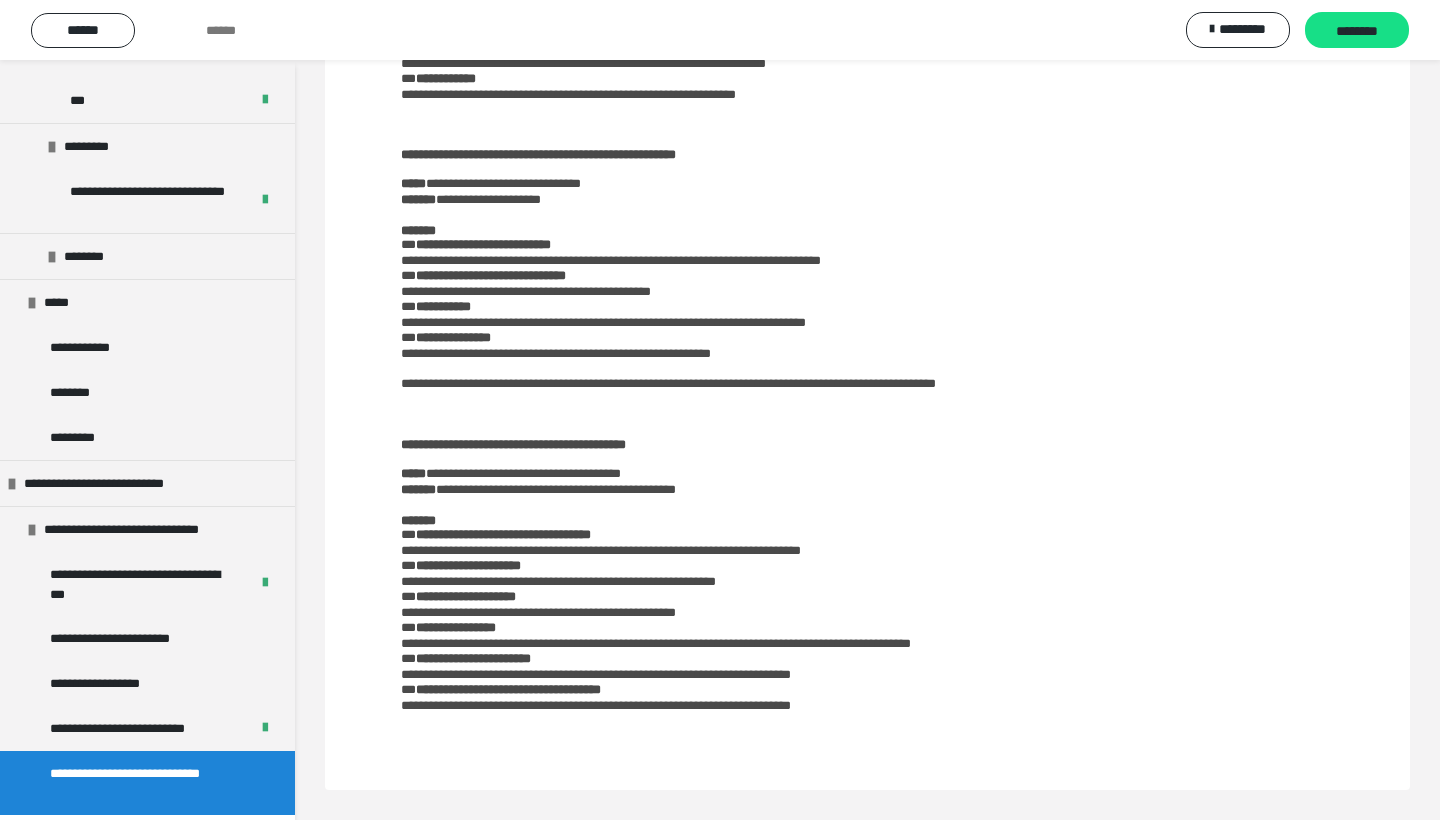 scroll, scrollTop: 967, scrollLeft: 0, axis: vertical 